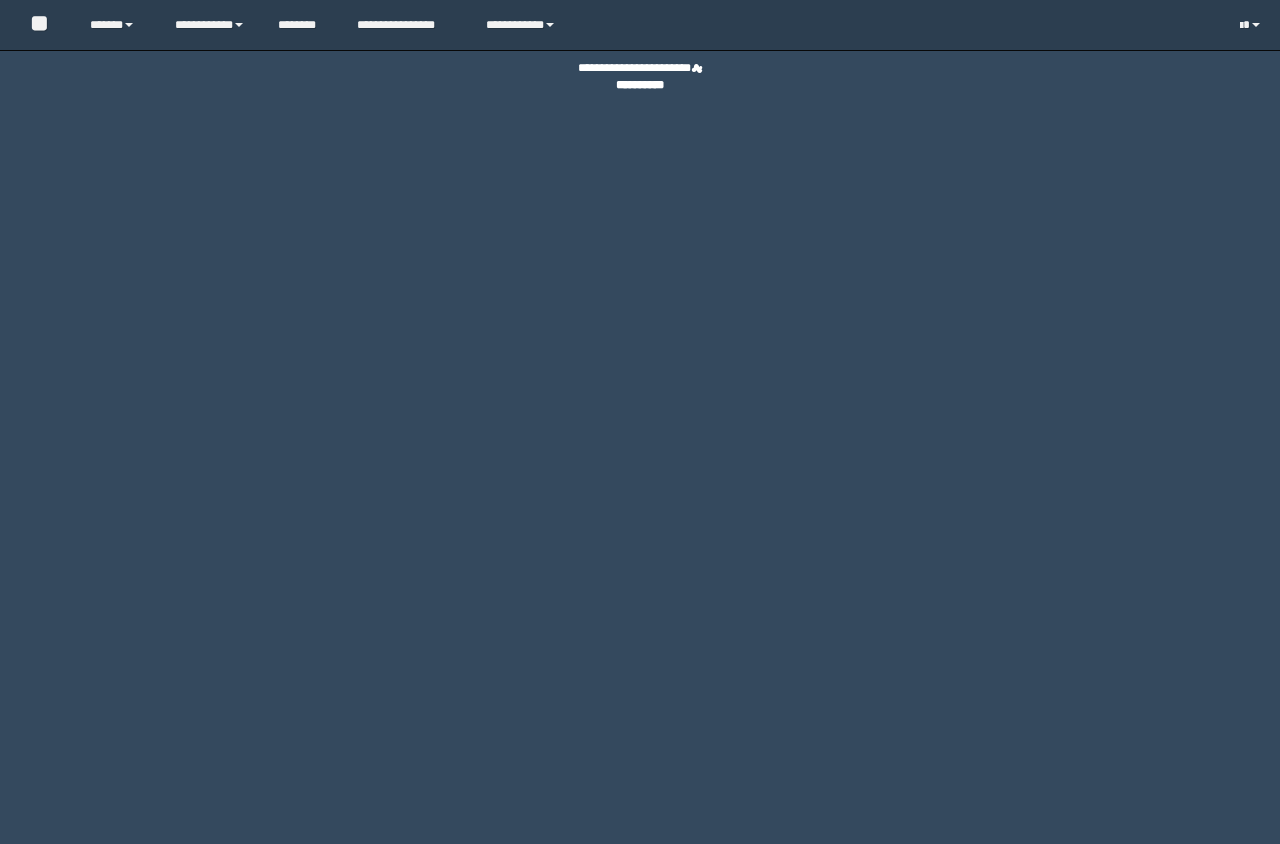 scroll, scrollTop: 0, scrollLeft: 0, axis: both 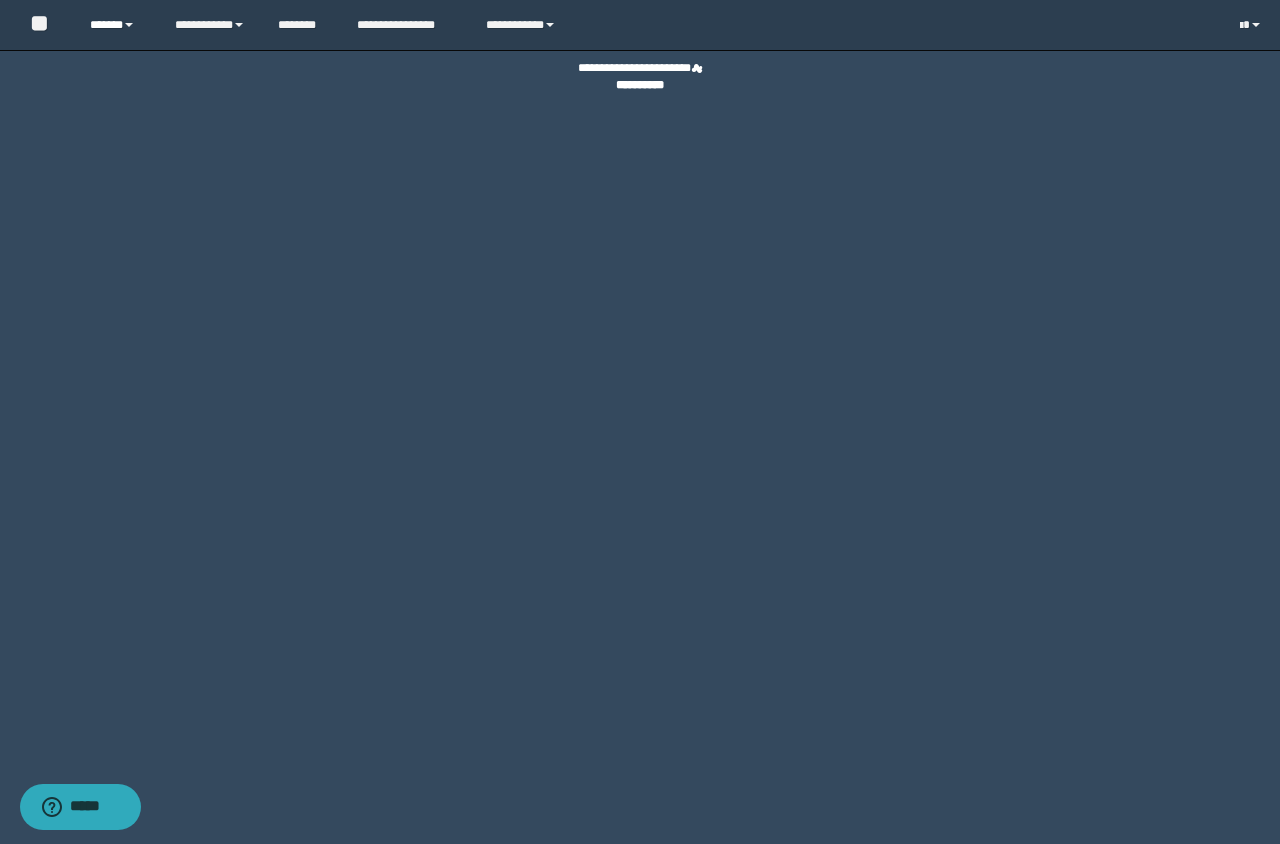 click on "******" at bounding box center [117, 25] 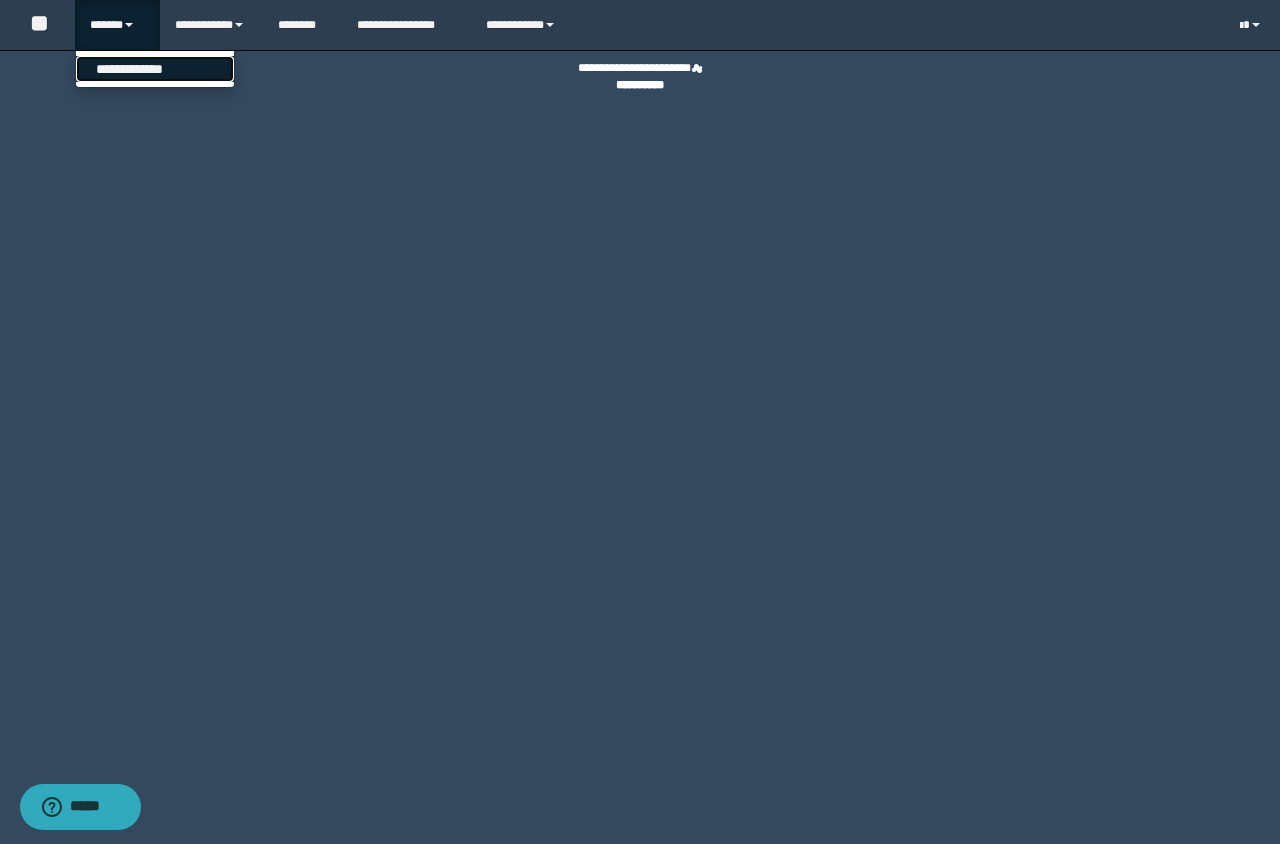 click on "**********" at bounding box center (155, 69) 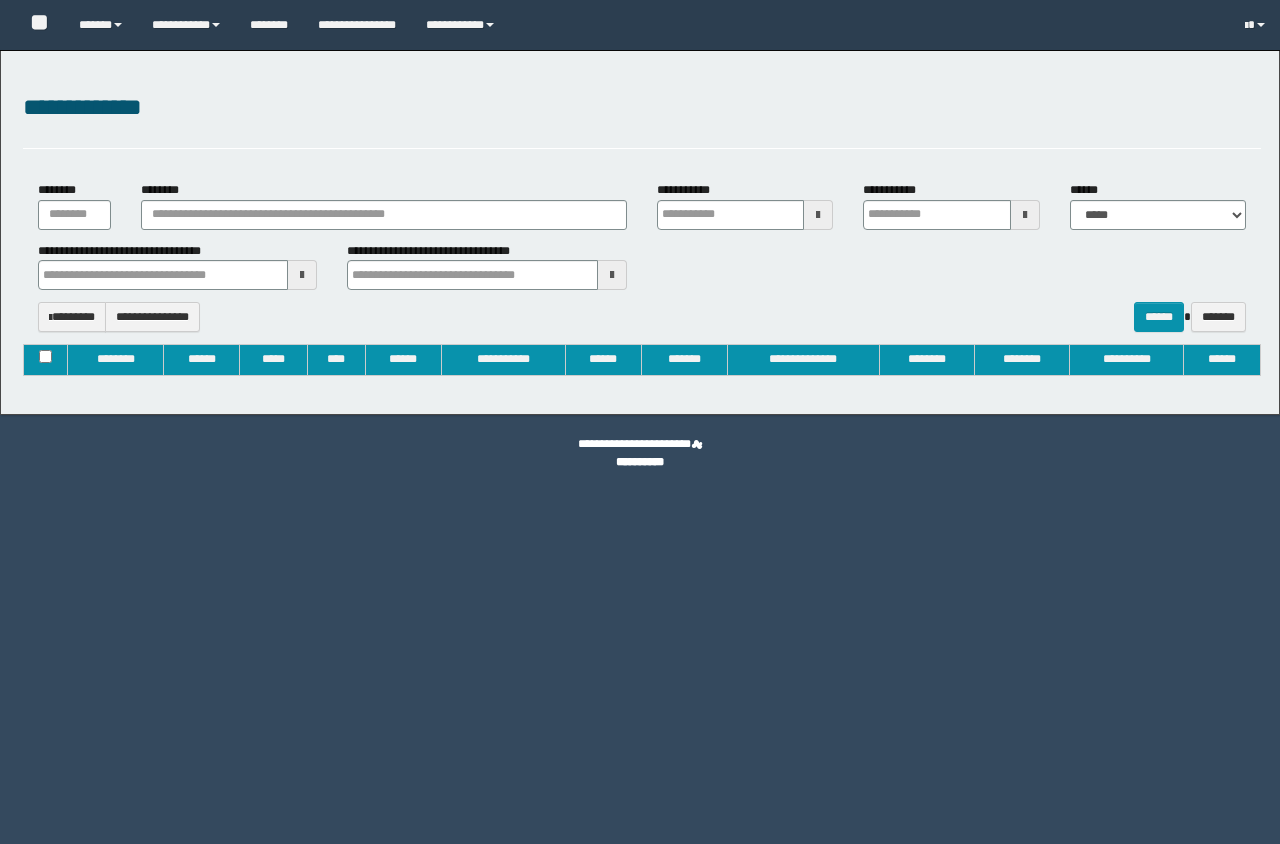 type on "**********" 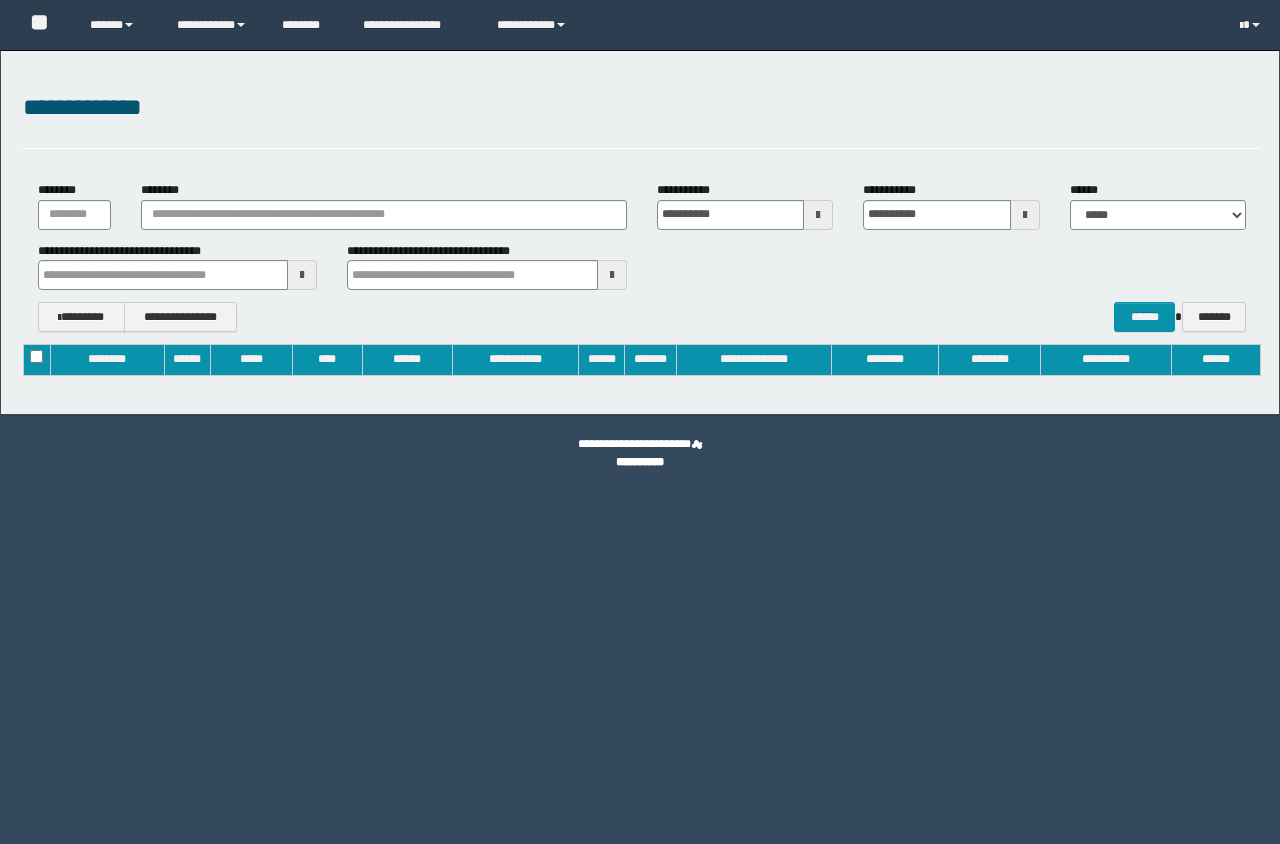 scroll, scrollTop: 0, scrollLeft: 0, axis: both 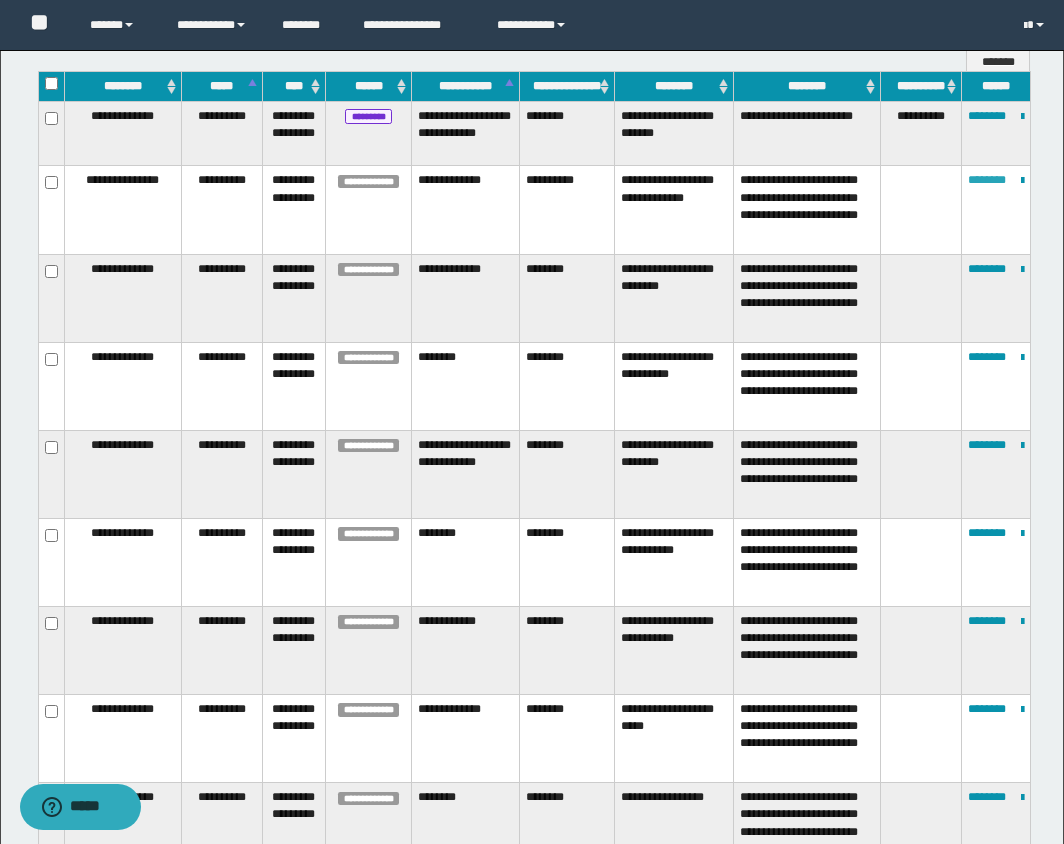 click on "********" at bounding box center [987, 180] 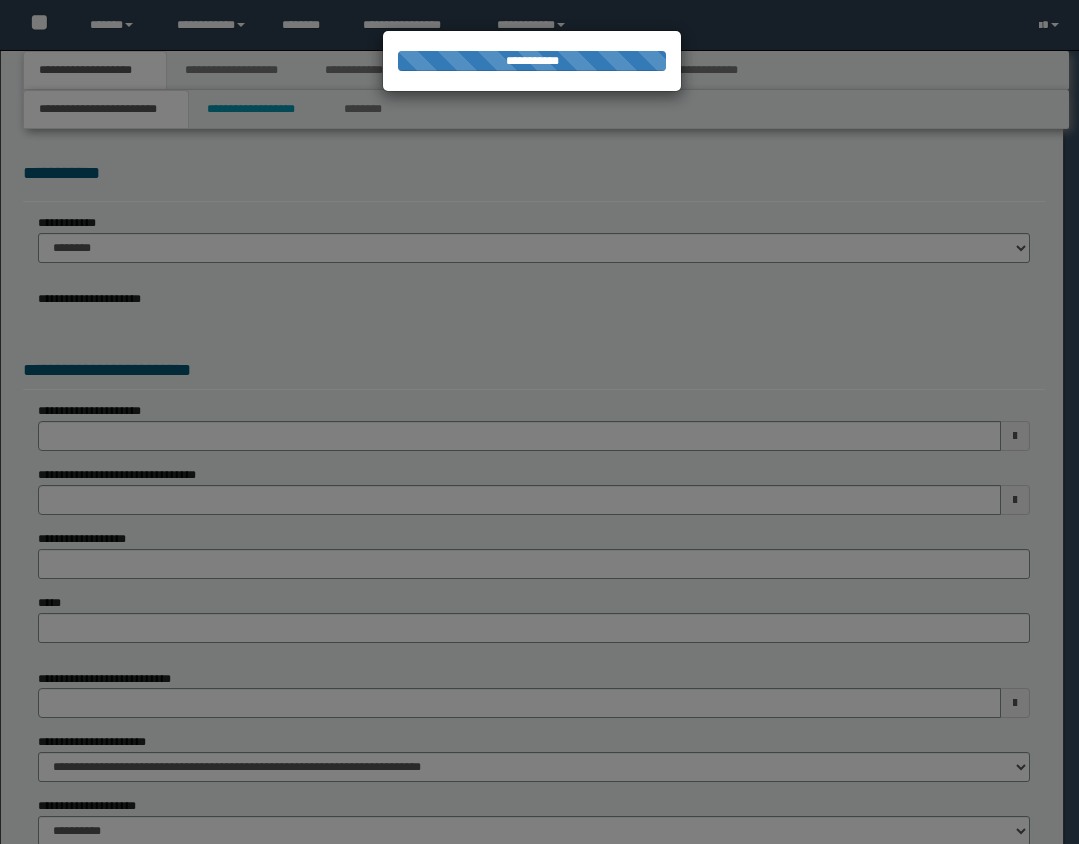 scroll, scrollTop: 0, scrollLeft: 0, axis: both 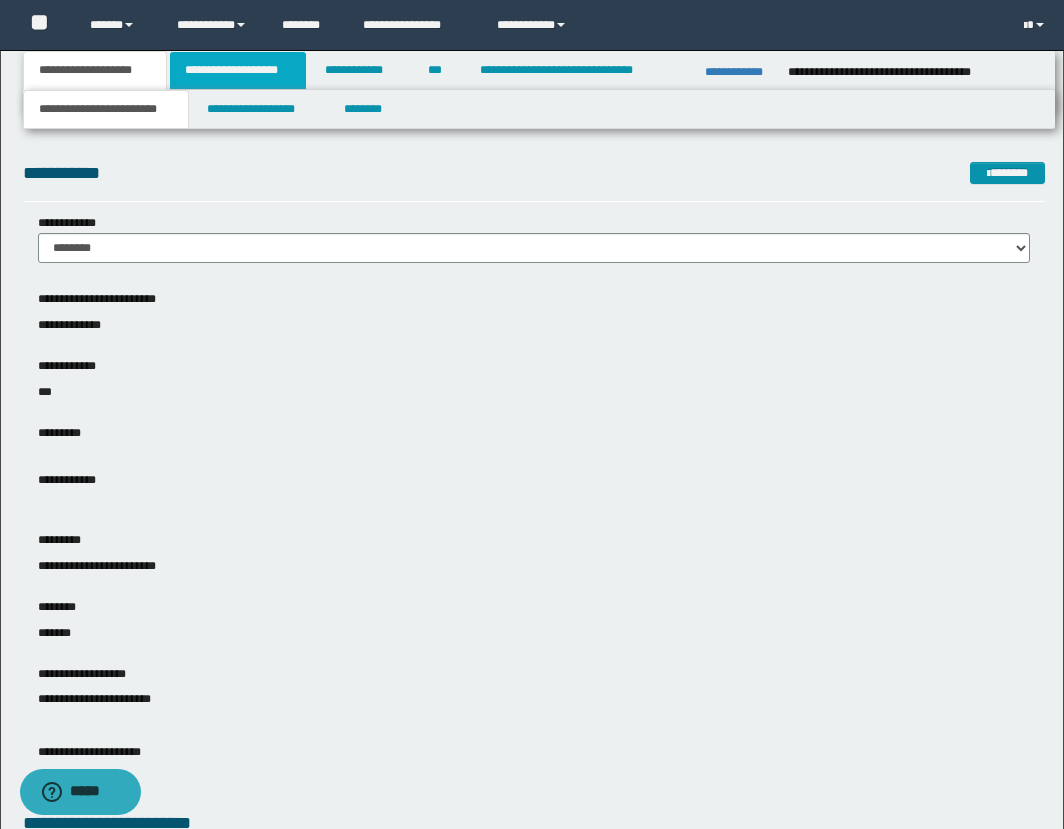 click on "**********" at bounding box center (238, 70) 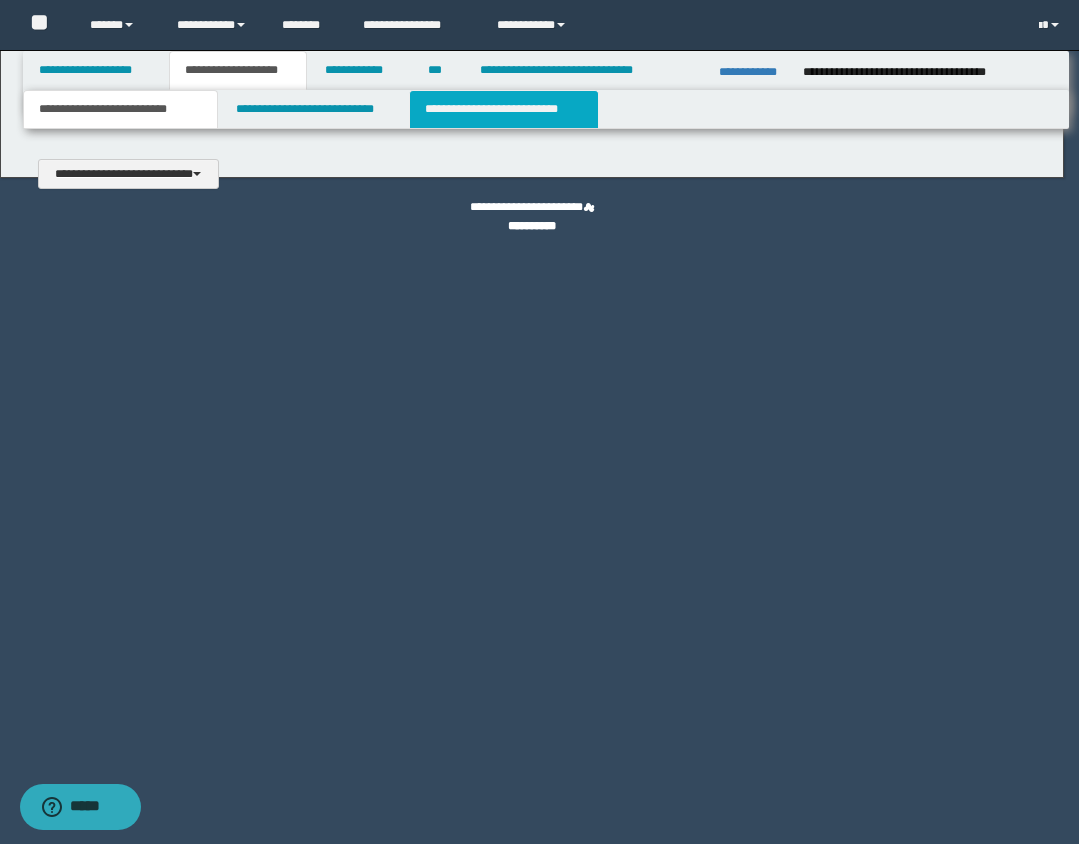 type 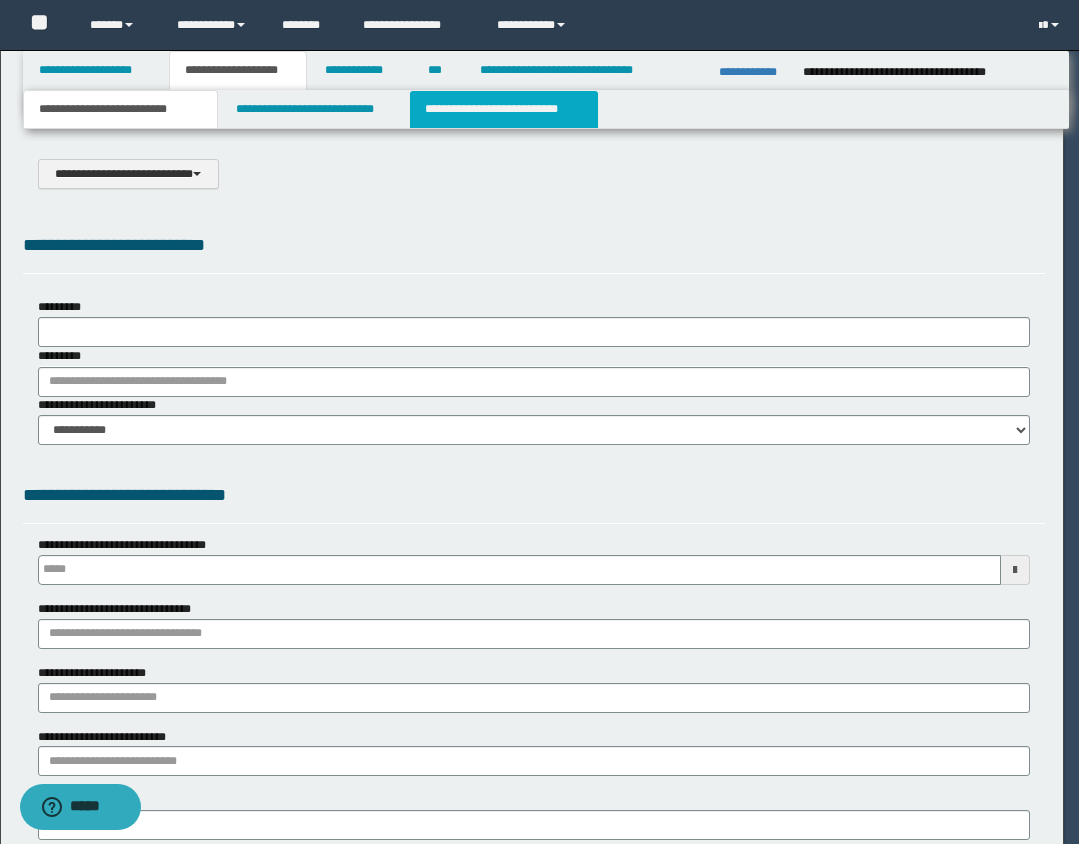 type on "**********" 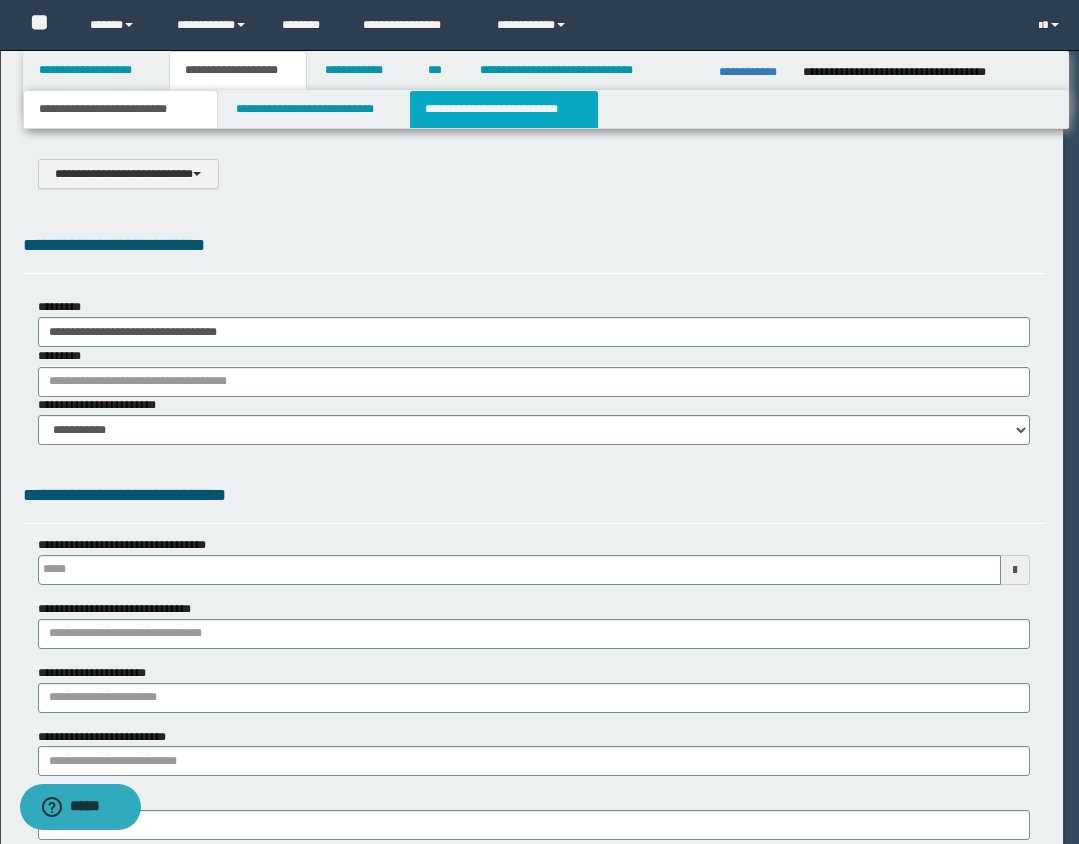 scroll, scrollTop: 0, scrollLeft: 0, axis: both 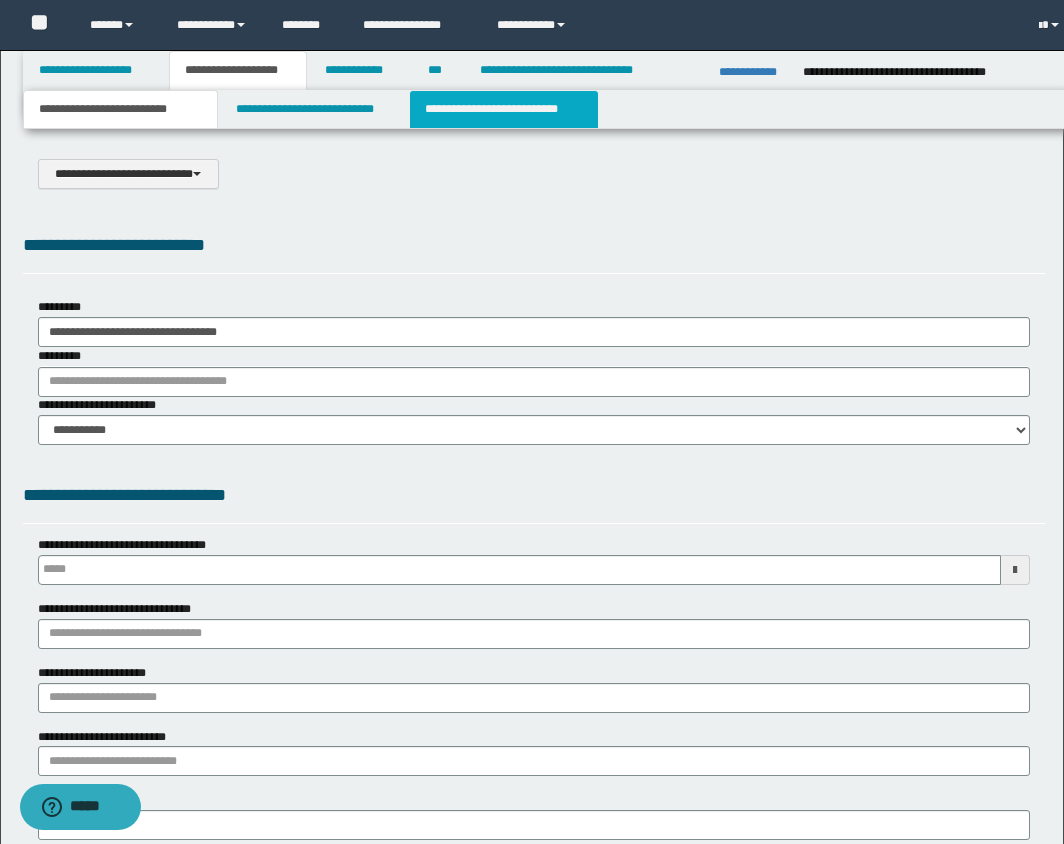 click on "**********" at bounding box center (504, 109) 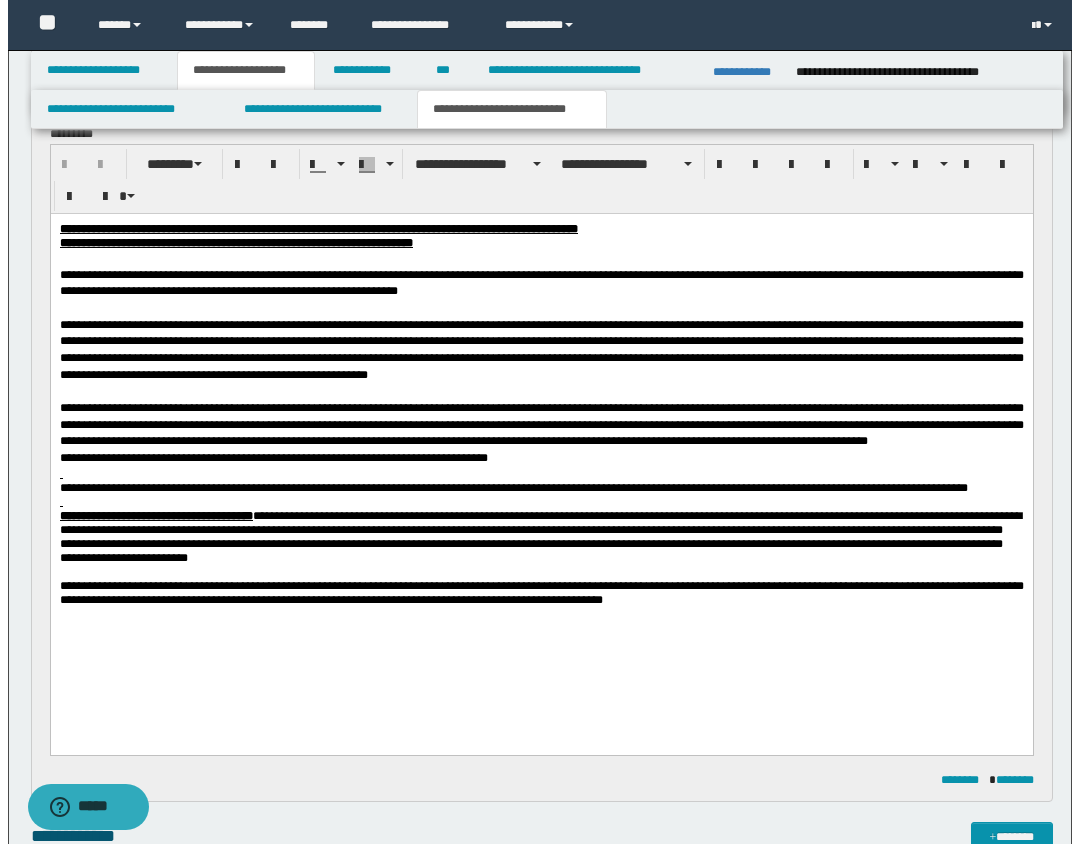 scroll, scrollTop: 0, scrollLeft: 0, axis: both 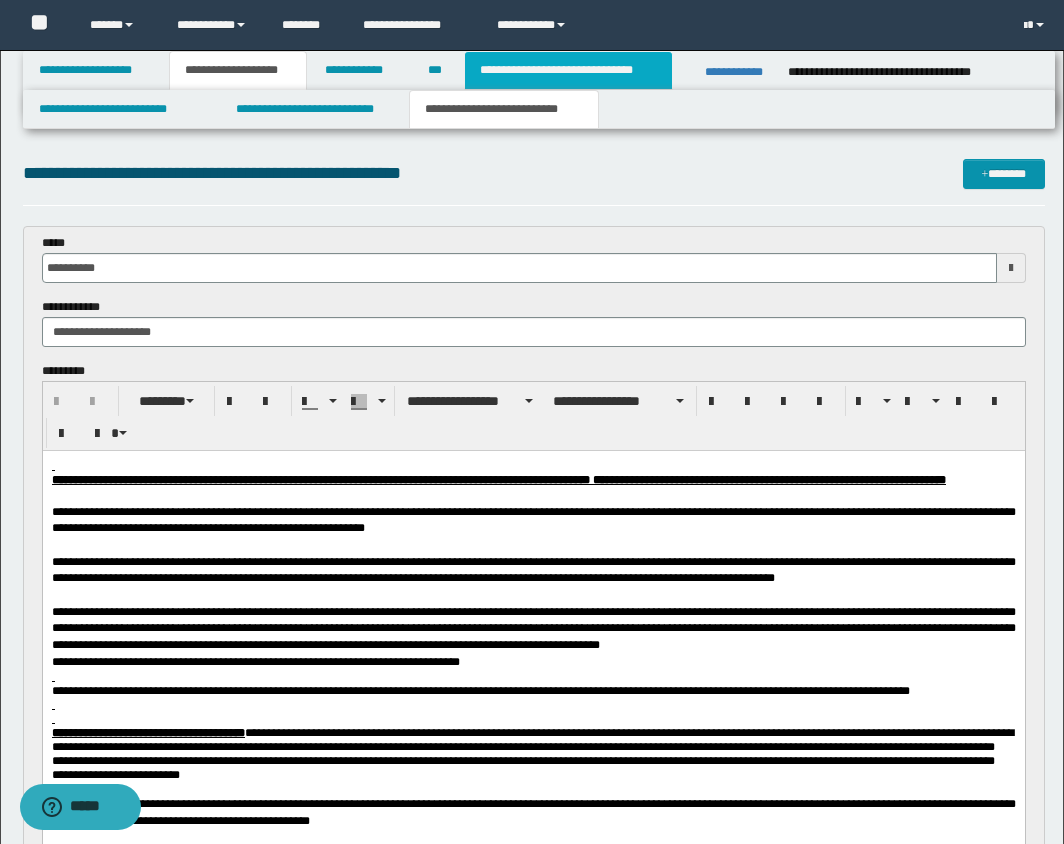 click on "**********" at bounding box center (568, 70) 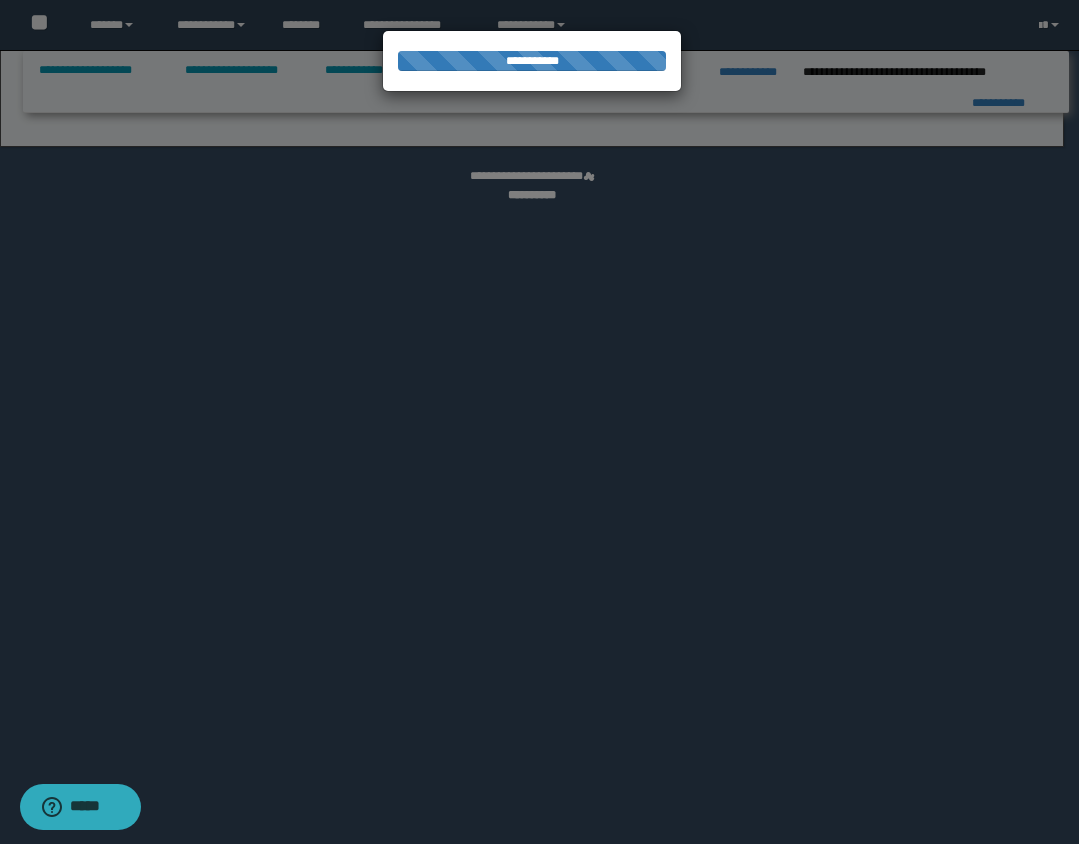 select on "*" 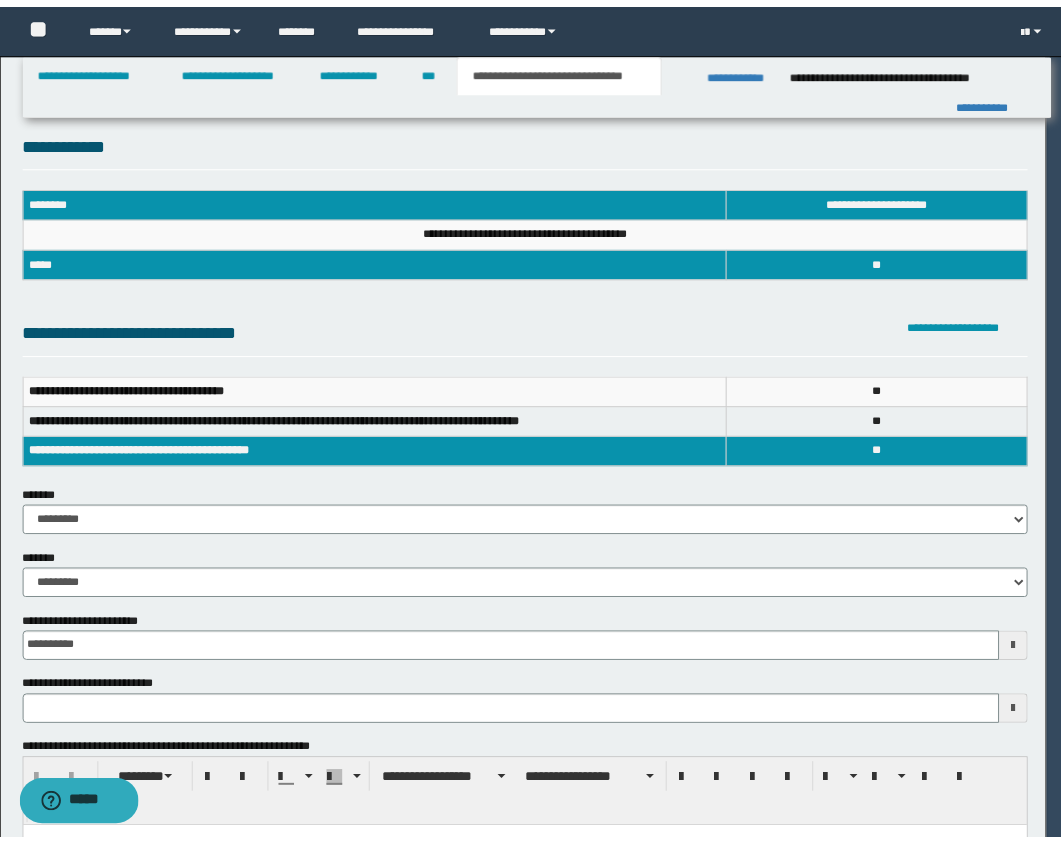 scroll, scrollTop: 0, scrollLeft: 0, axis: both 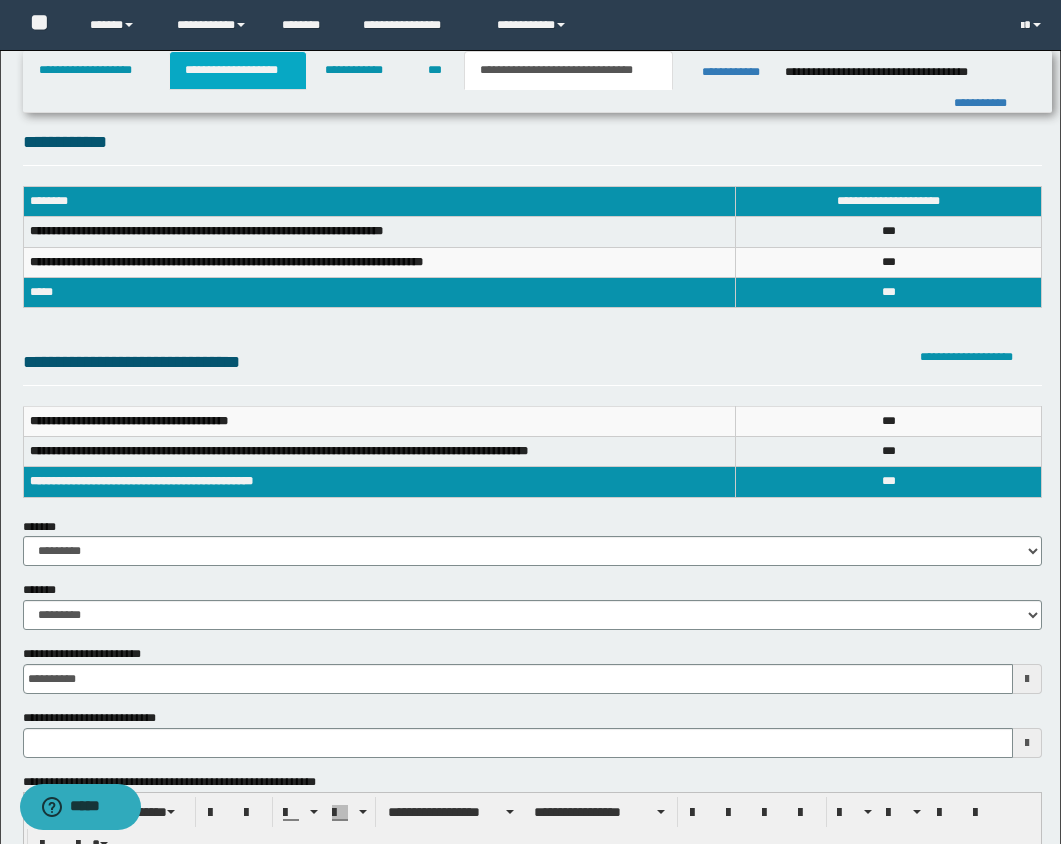 click on "**********" at bounding box center (238, 70) 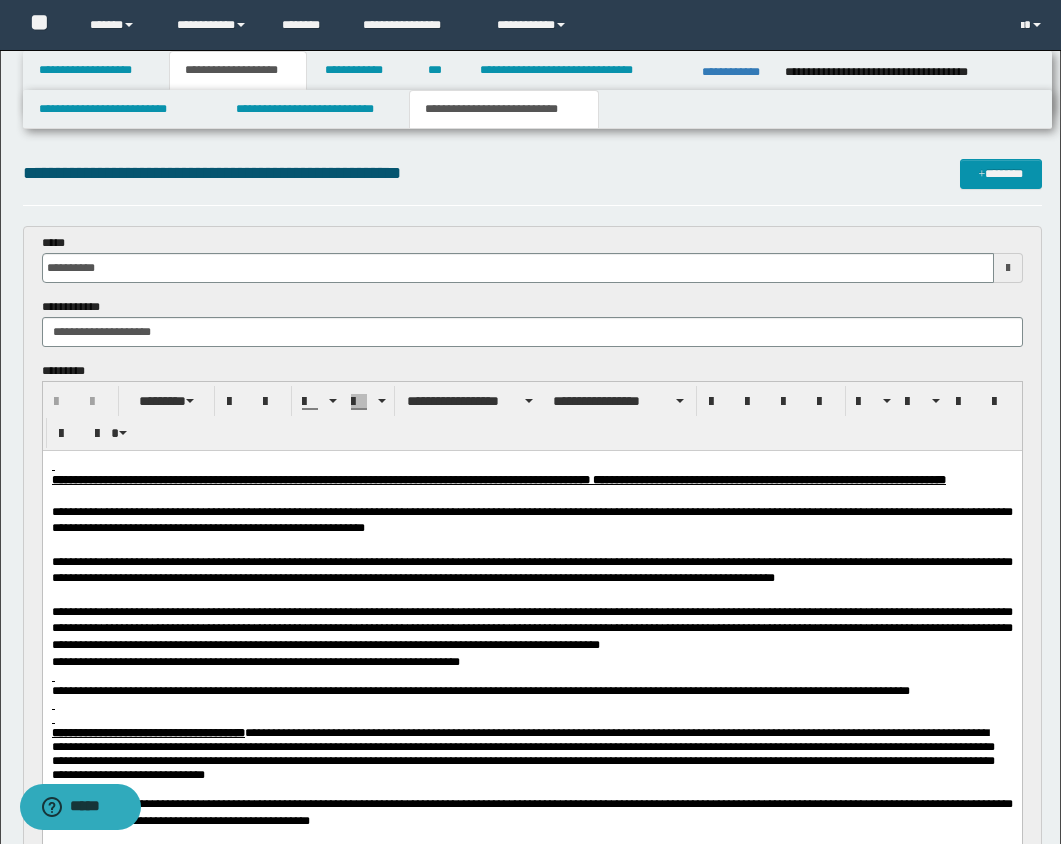 click on "**********" at bounding box center [504, 109] 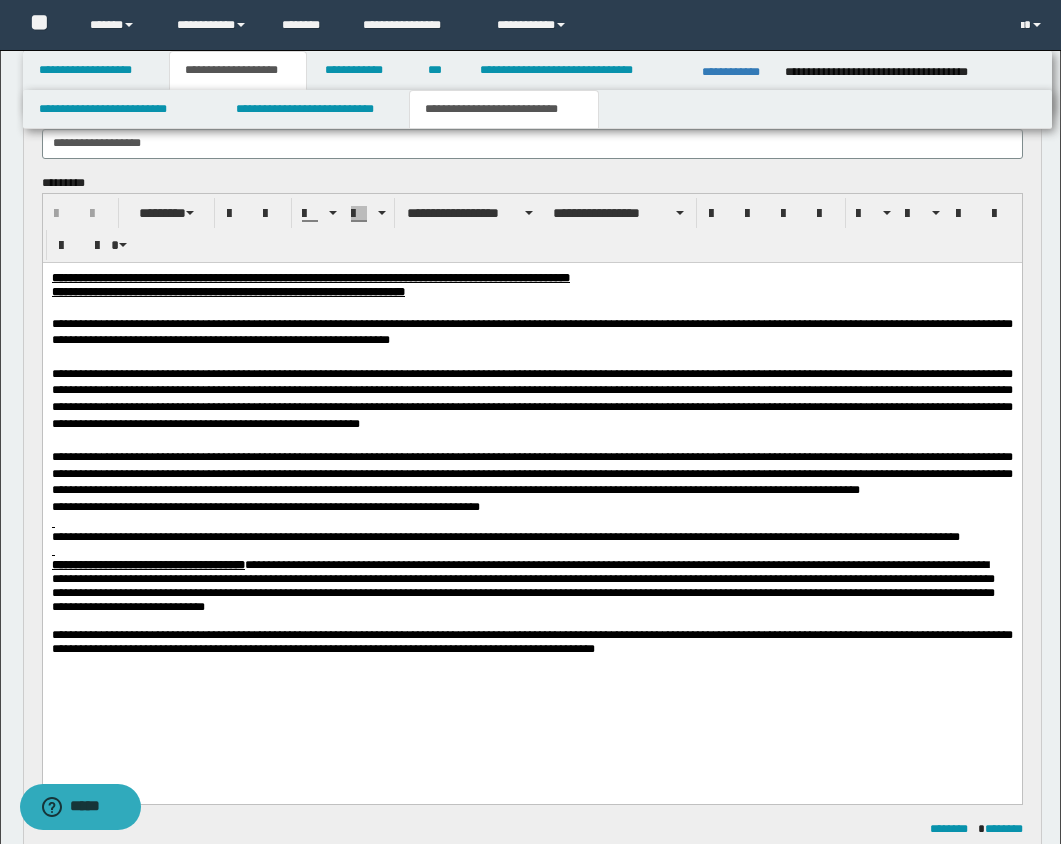 scroll, scrollTop: 1024, scrollLeft: 0, axis: vertical 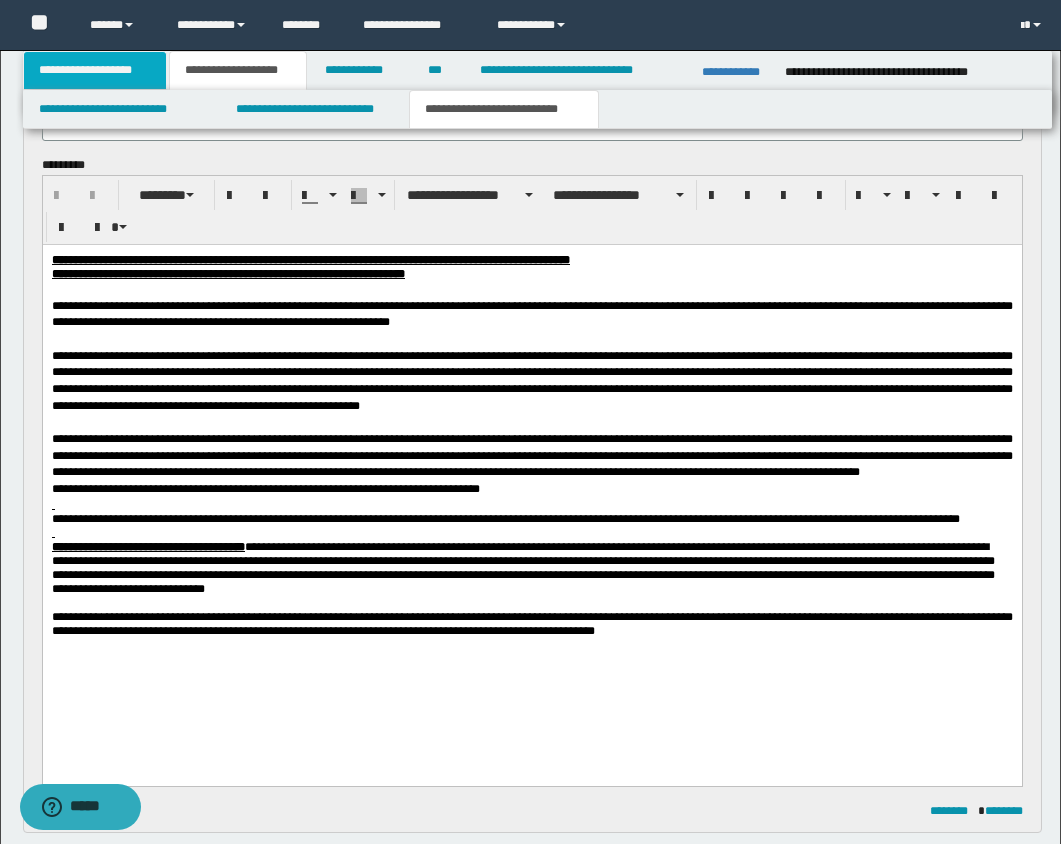 click on "**********" at bounding box center [95, 70] 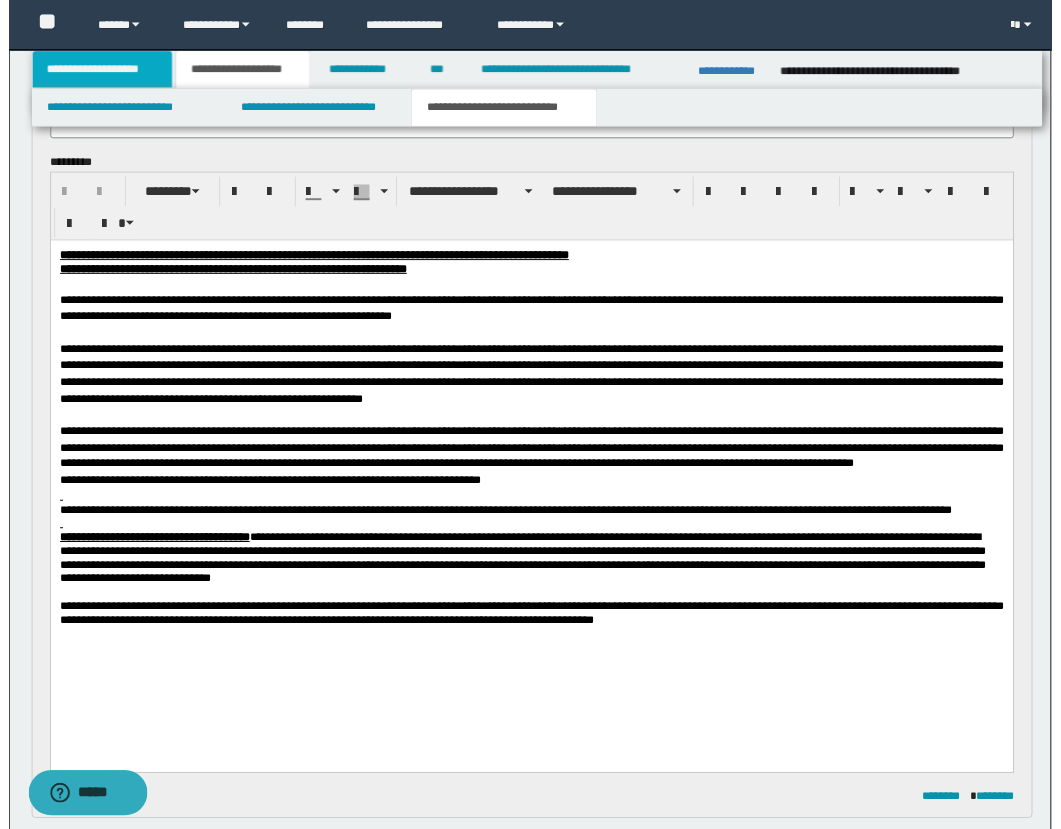 scroll, scrollTop: 925, scrollLeft: 0, axis: vertical 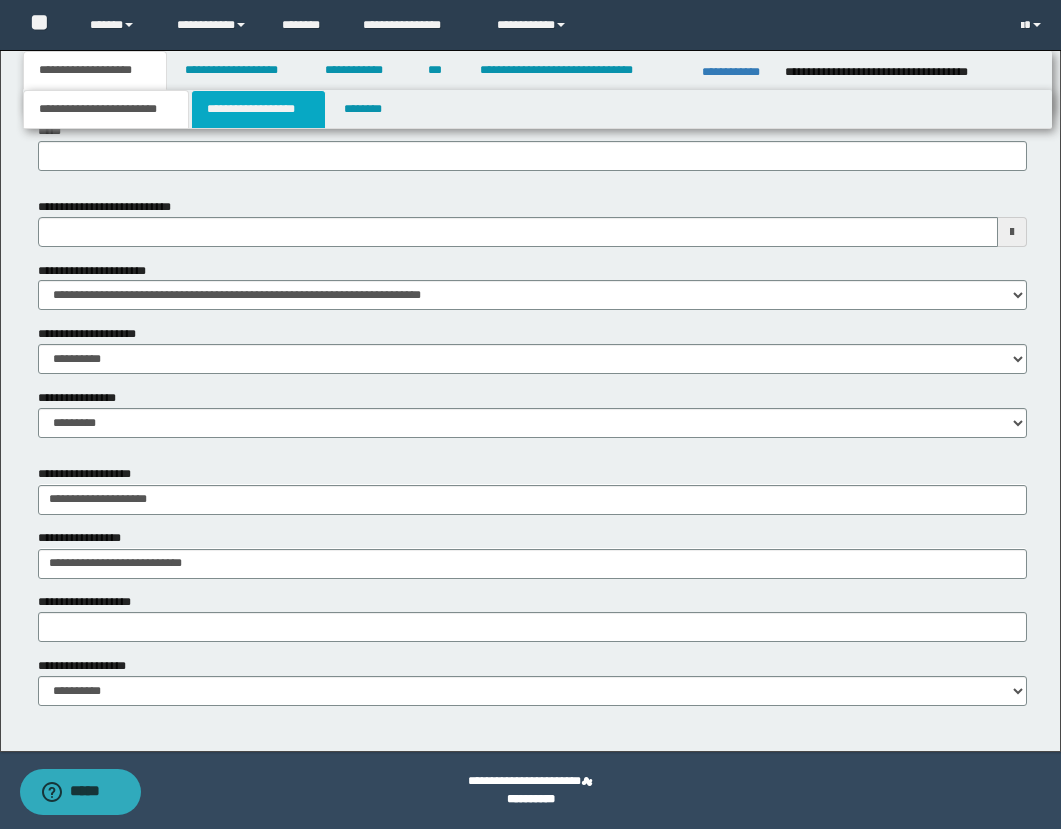 click on "**********" at bounding box center [258, 109] 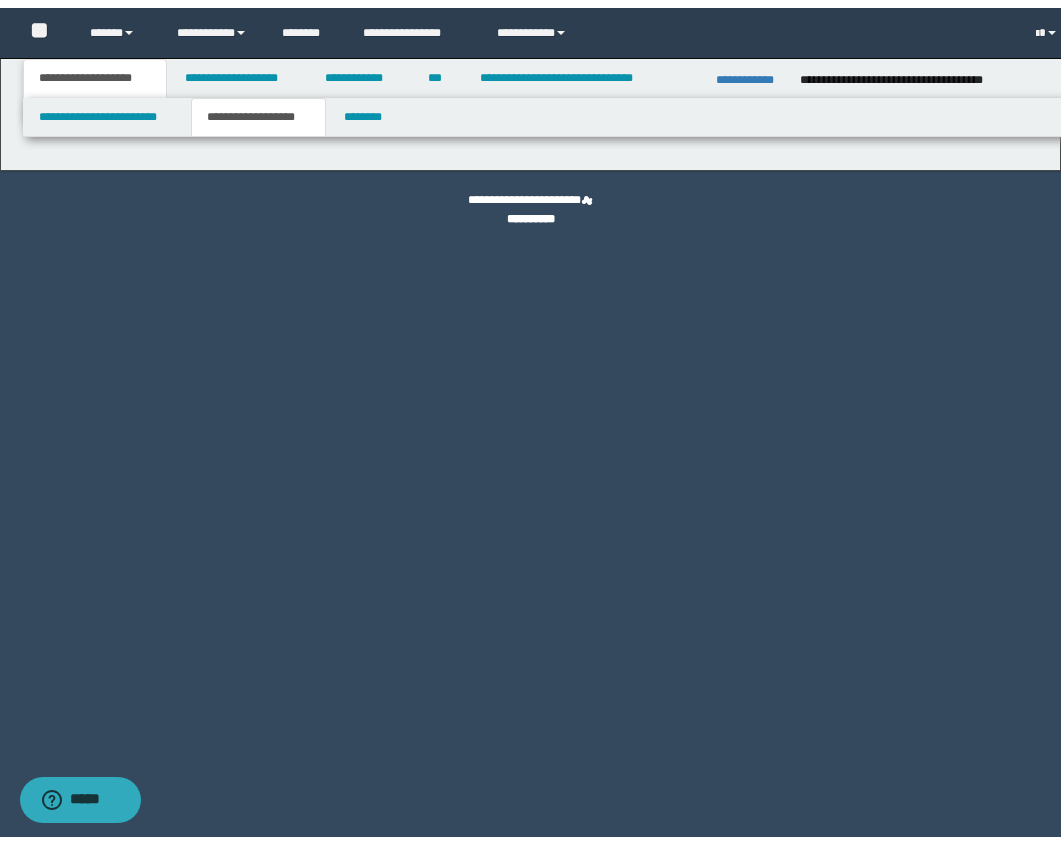 scroll, scrollTop: 0, scrollLeft: 0, axis: both 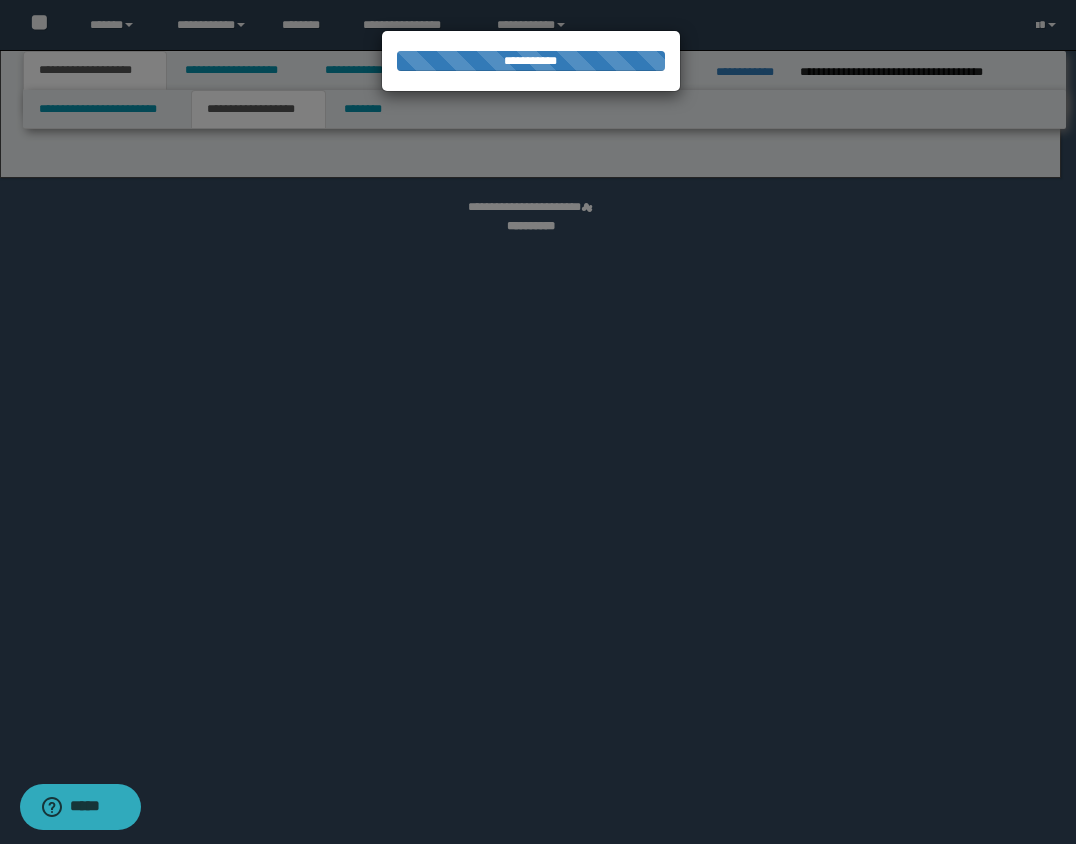 select on "*" 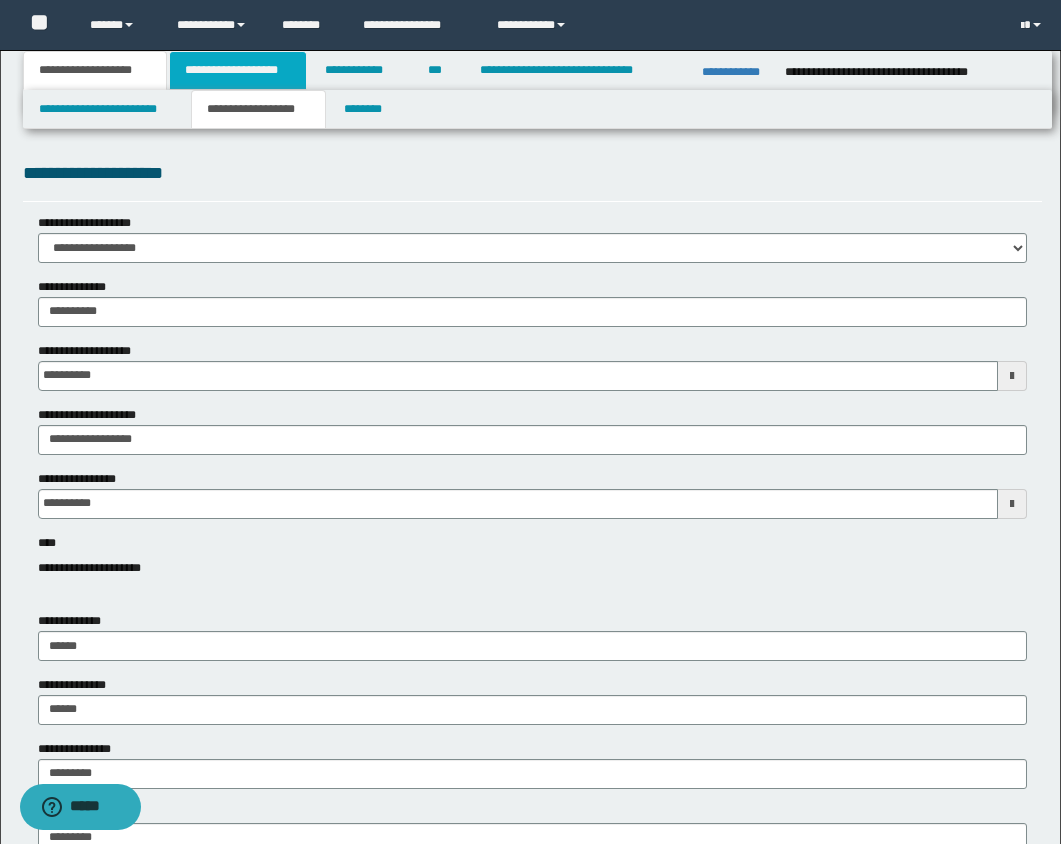 click on "**********" at bounding box center [238, 70] 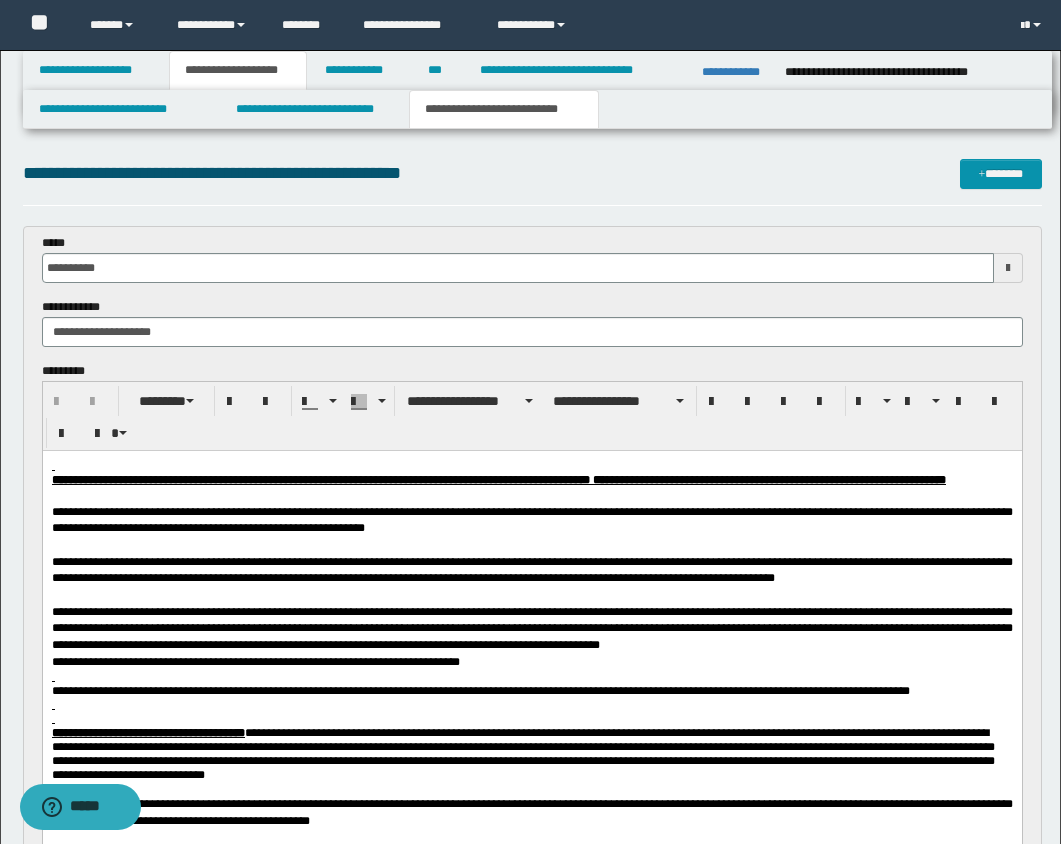click on "**********" at bounding box center [504, 109] 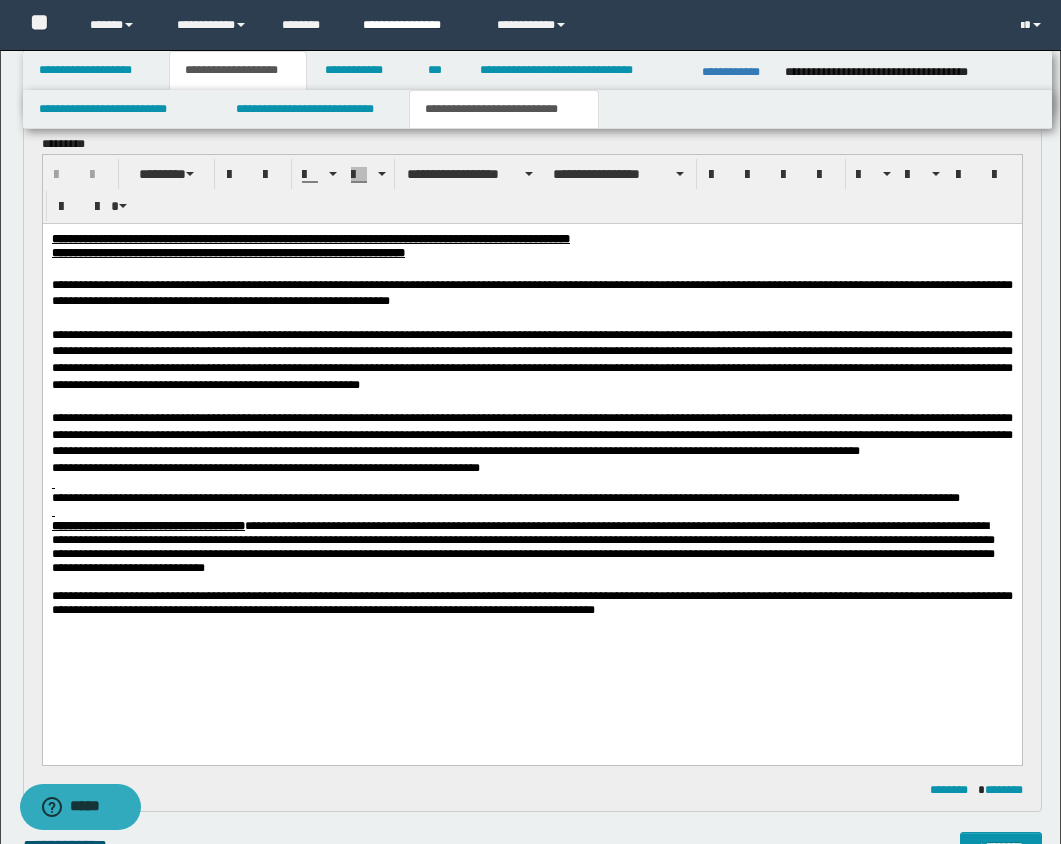 scroll, scrollTop: 1060, scrollLeft: 0, axis: vertical 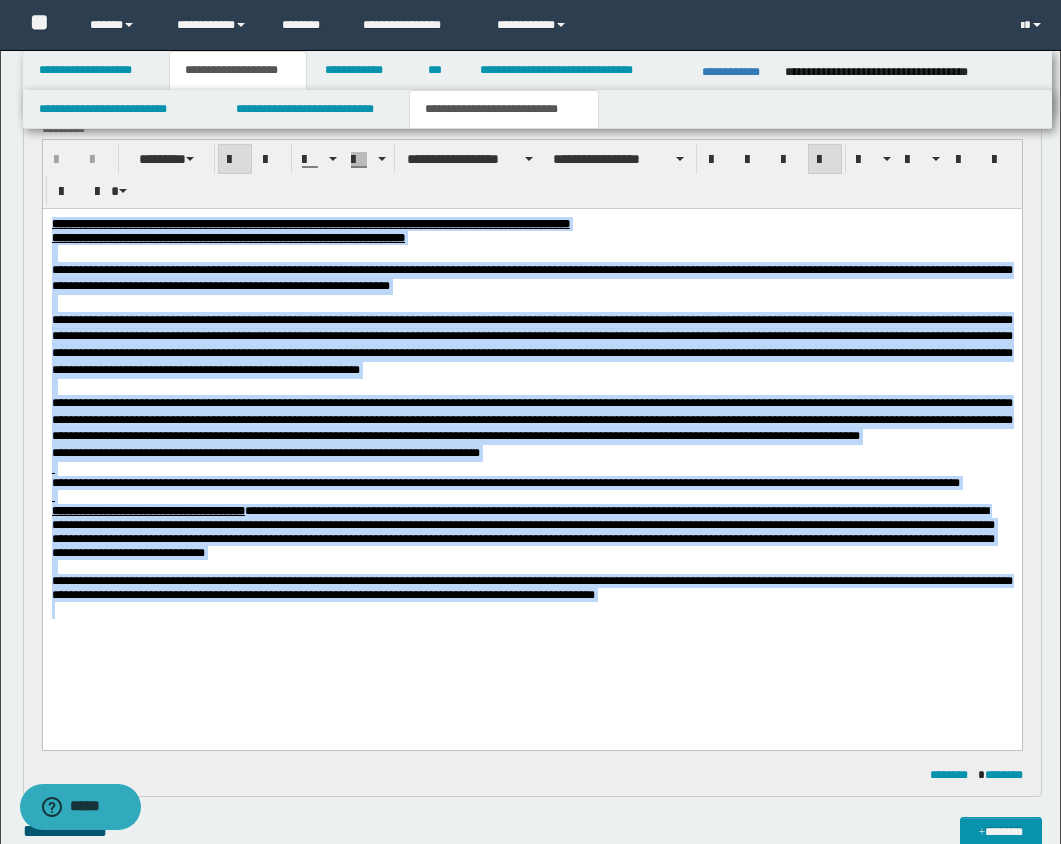 drag, startPoint x: 53, startPoint y: 225, endPoint x: 640, endPoint y: 717, distance: 765.91974 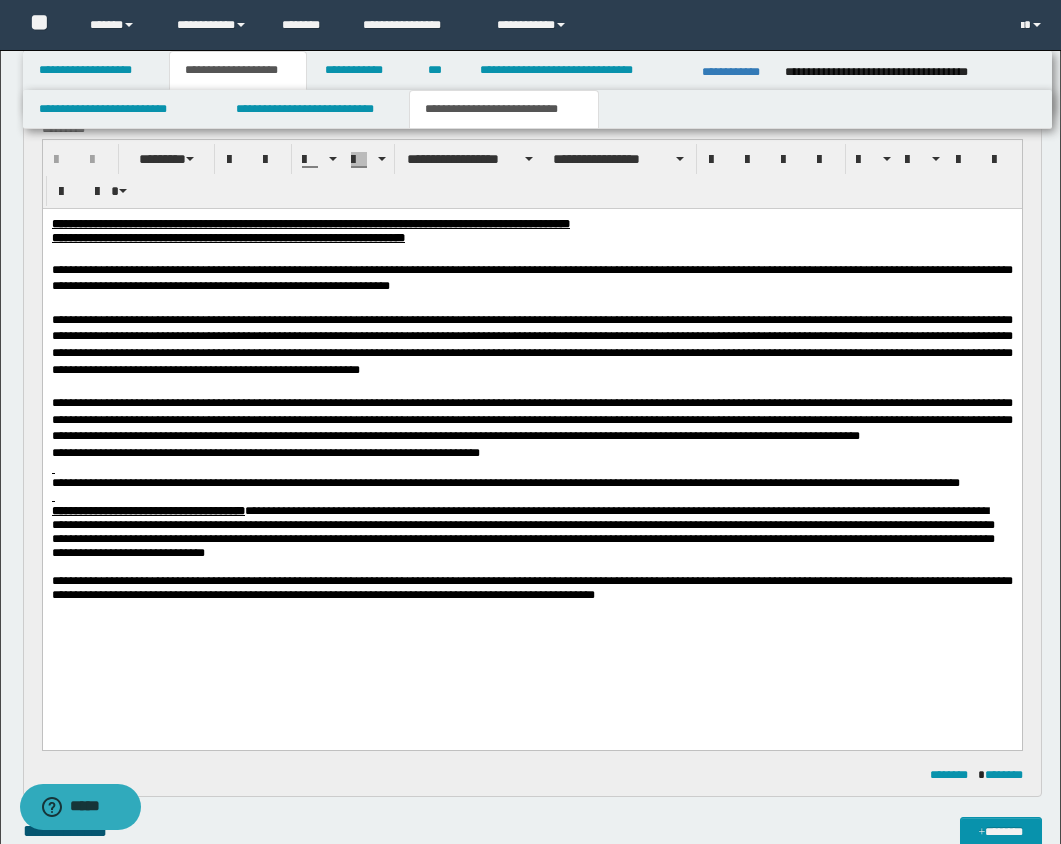 type 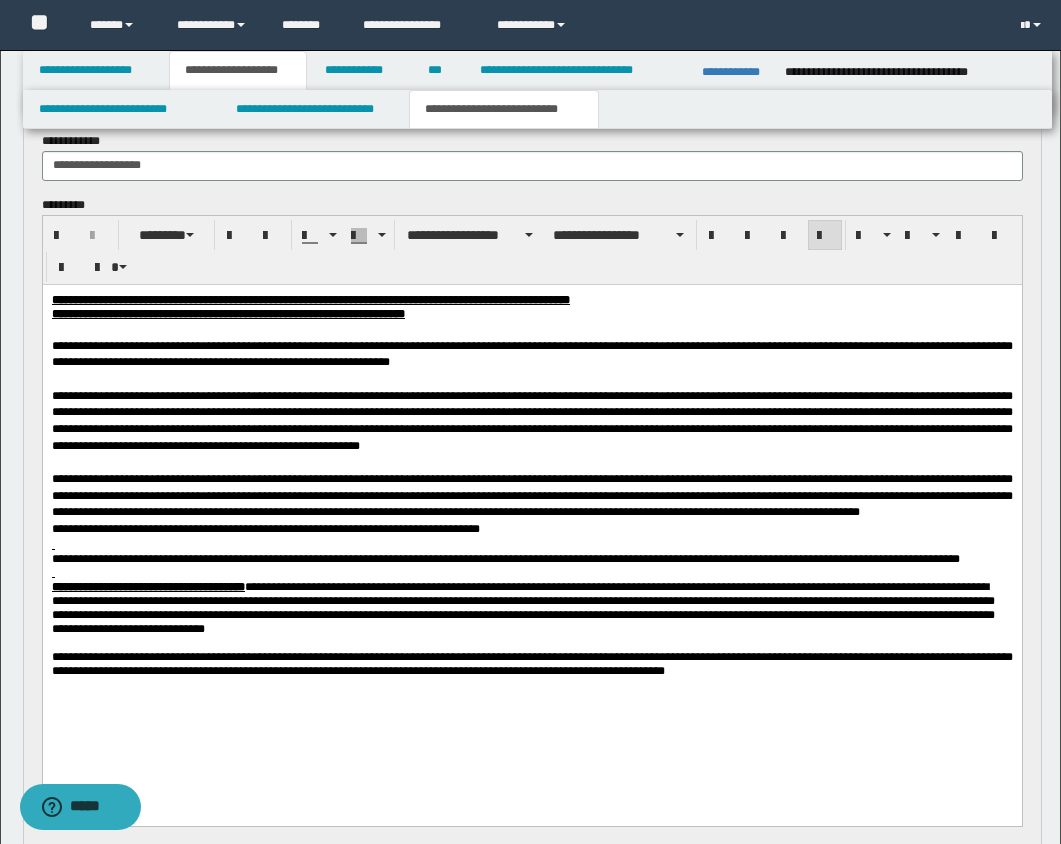 scroll, scrollTop: 992, scrollLeft: 0, axis: vertical 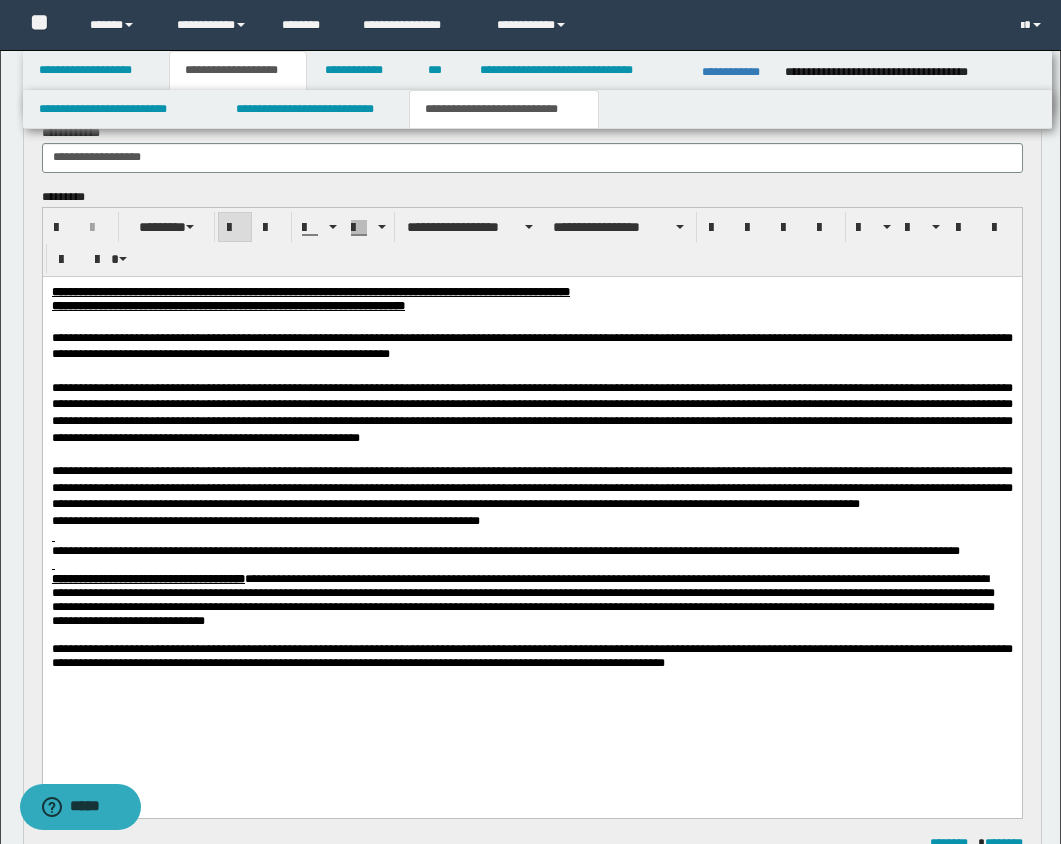 click on "**********" at bounding box center [522, 599] 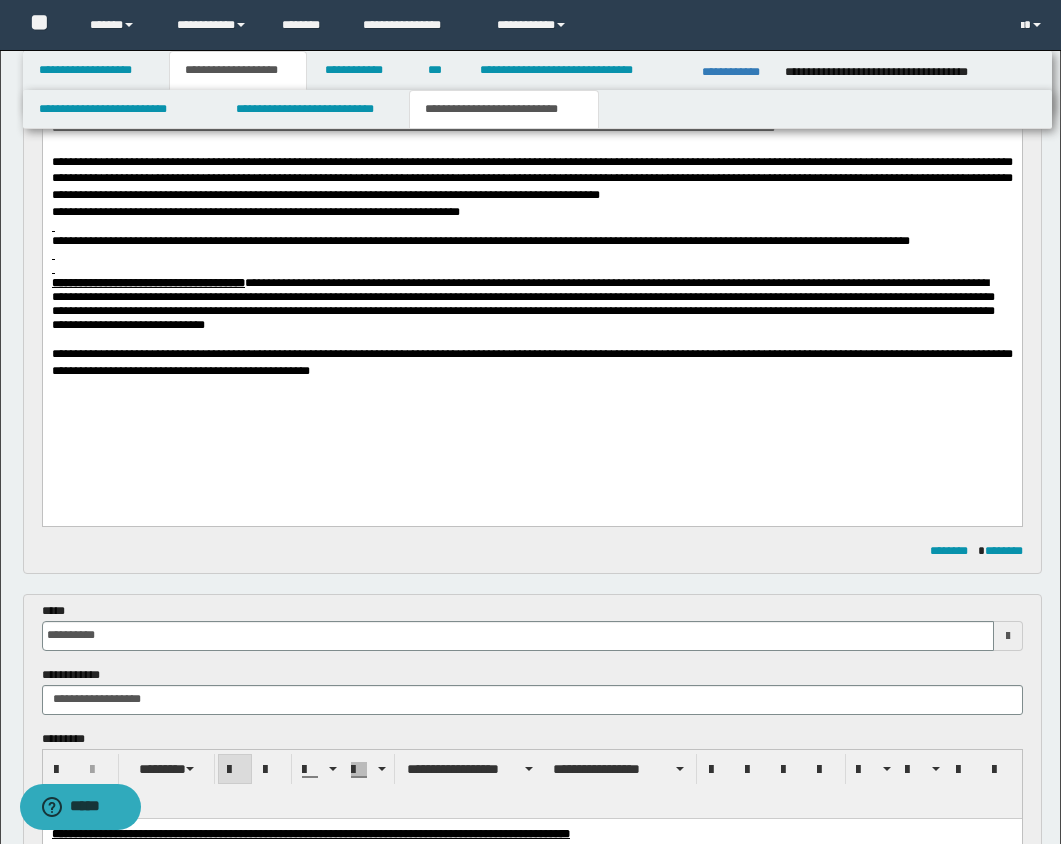 scroll, scrollTop: 0, scrollLeft: 0, axis: both 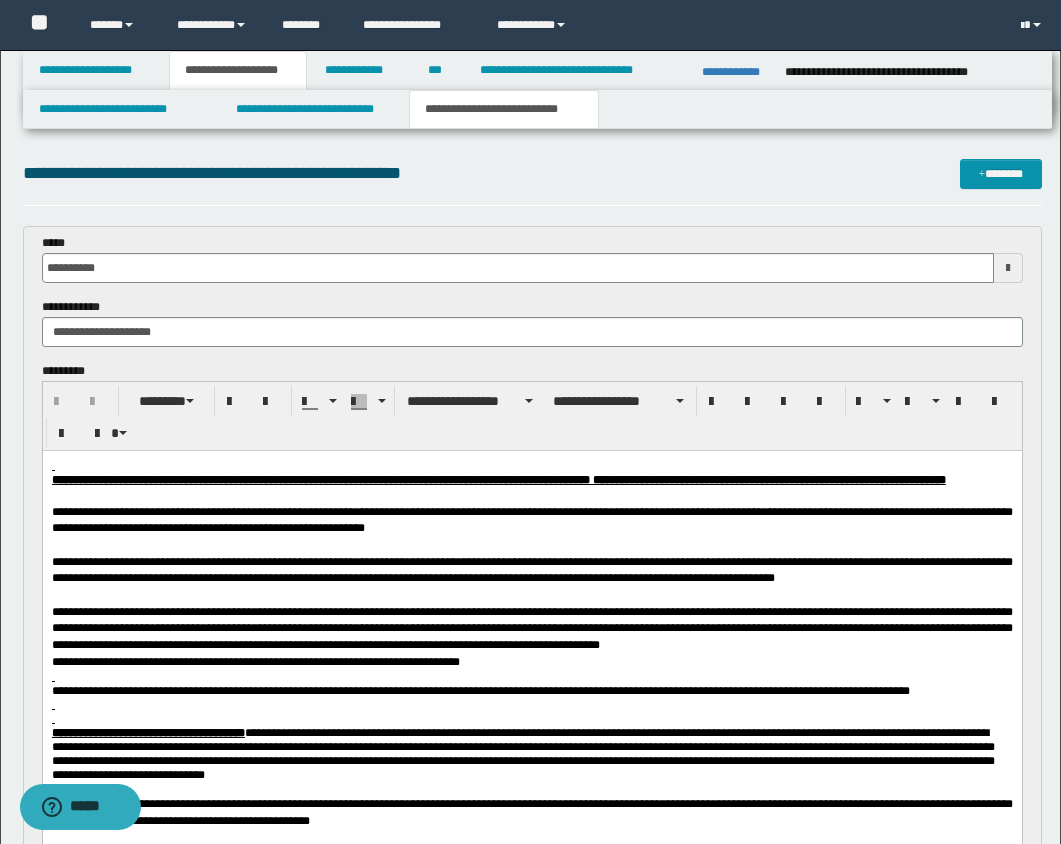 click on "**********" at bounding box center (532, 173) 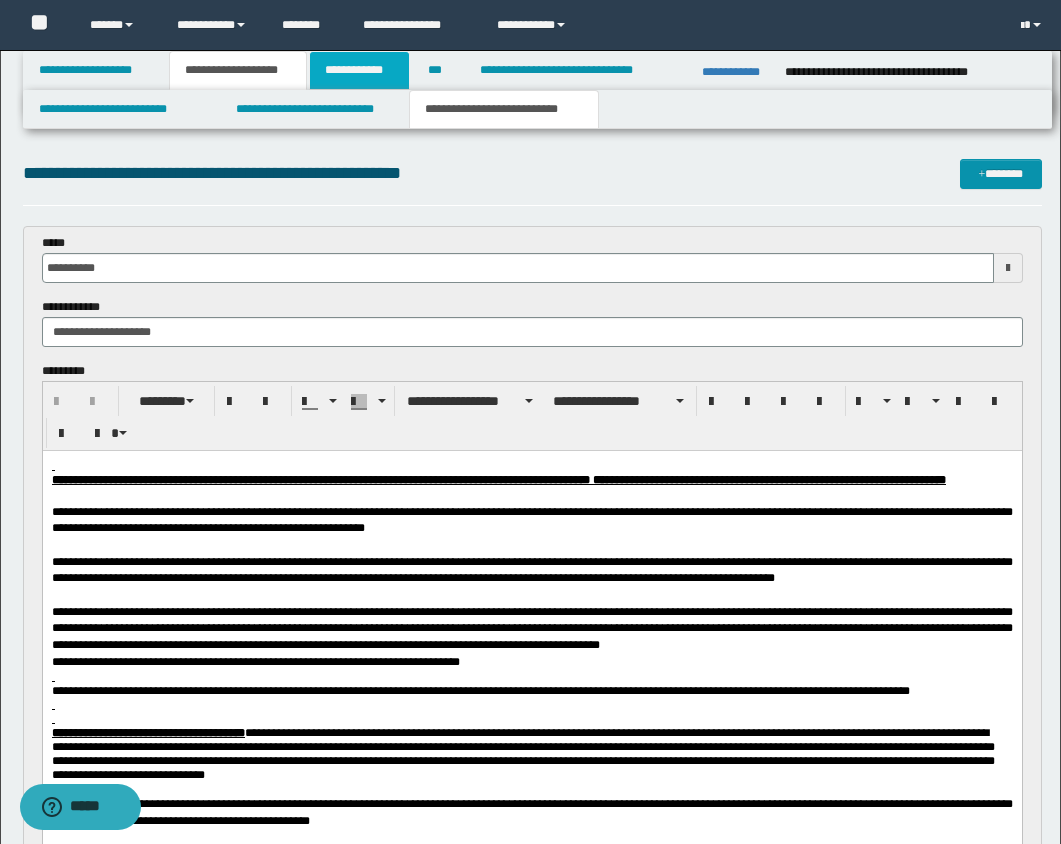 click on "**********" at bounding box center (359, 70) 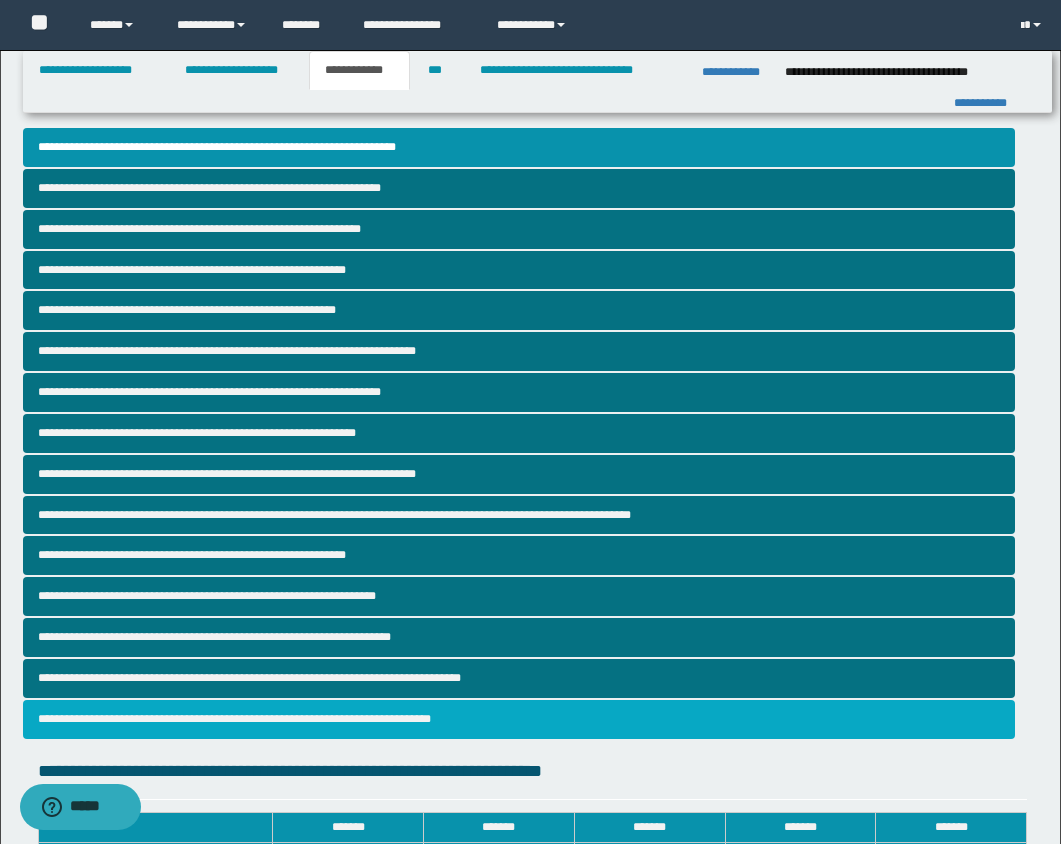 click on "**********" at bounding box center [519, 719] 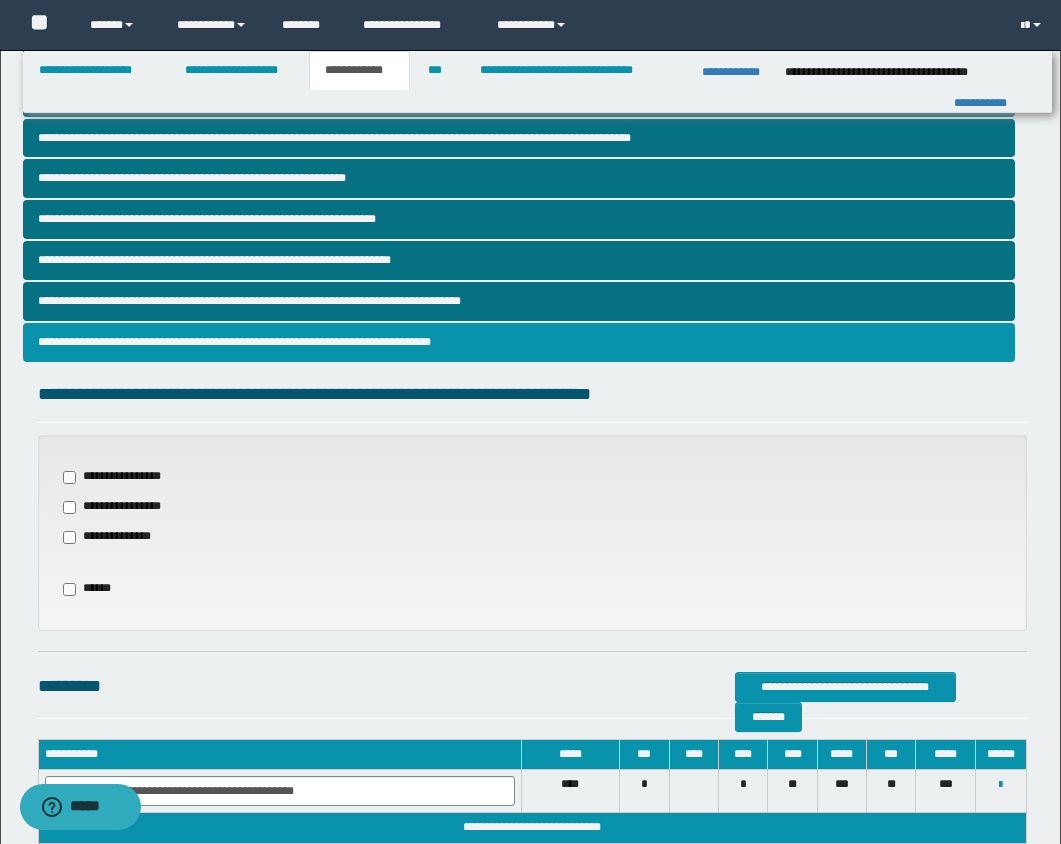 scroll, scrollTop: 535, scrollLeft: 0, axis: vertical 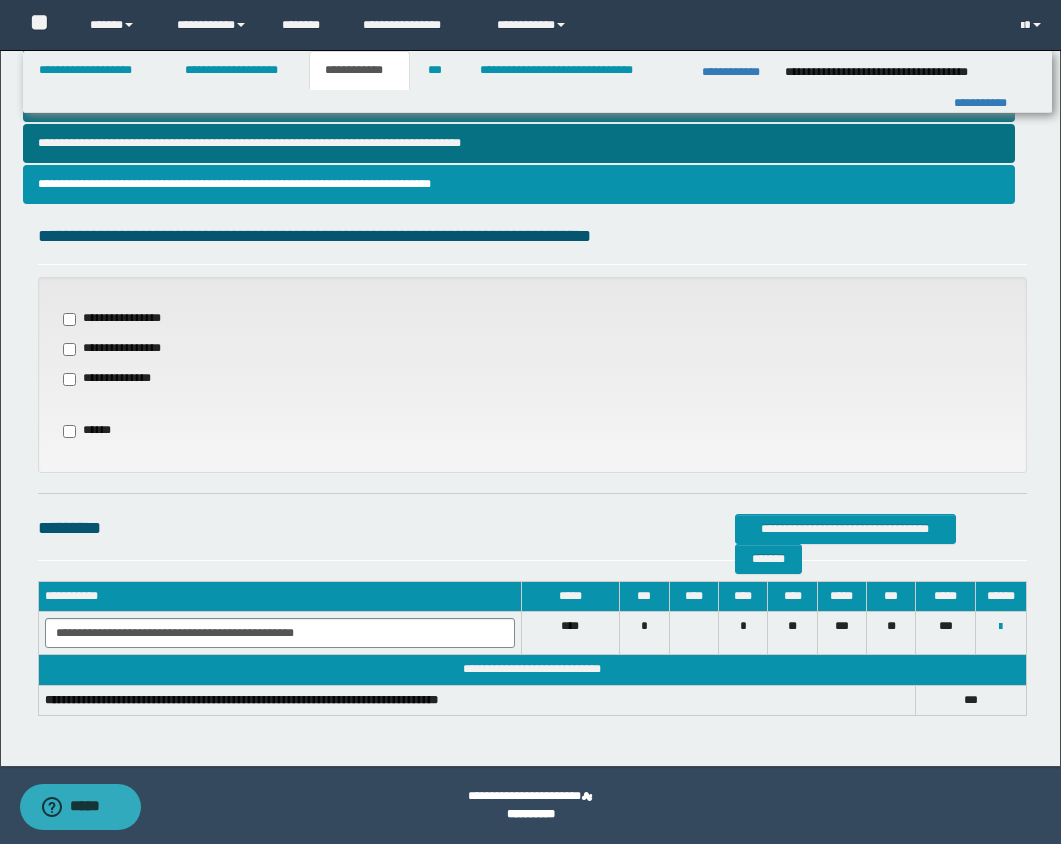 click on "**********" at bounding box center (119, 379) 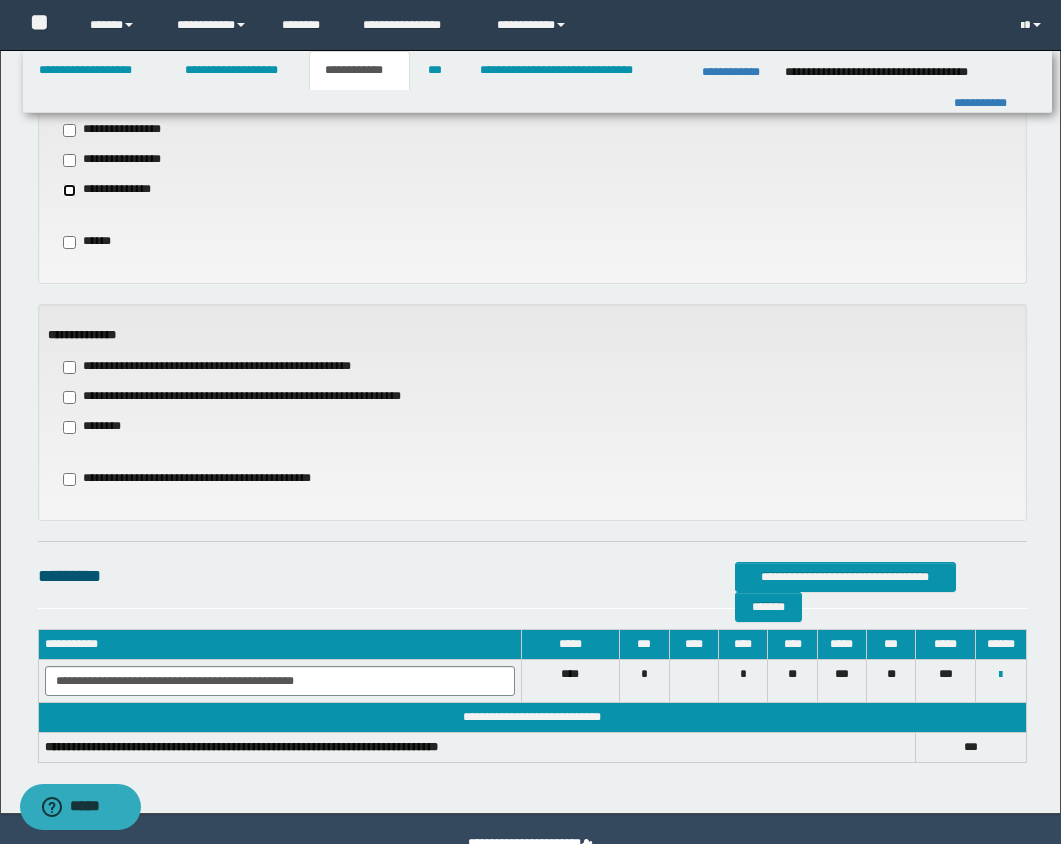 scroll, scrollTop: 755, scrollLeft: 0, axis: vertical 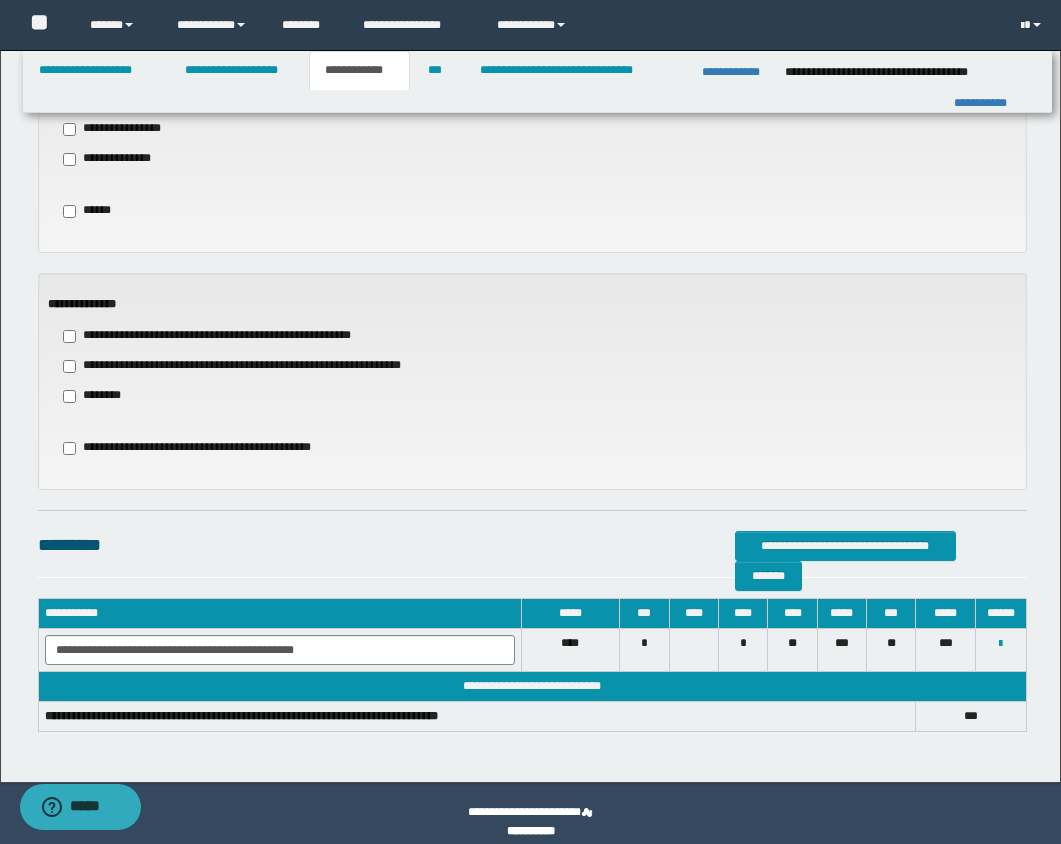 click on "**********" at bounding box center [257, 366] 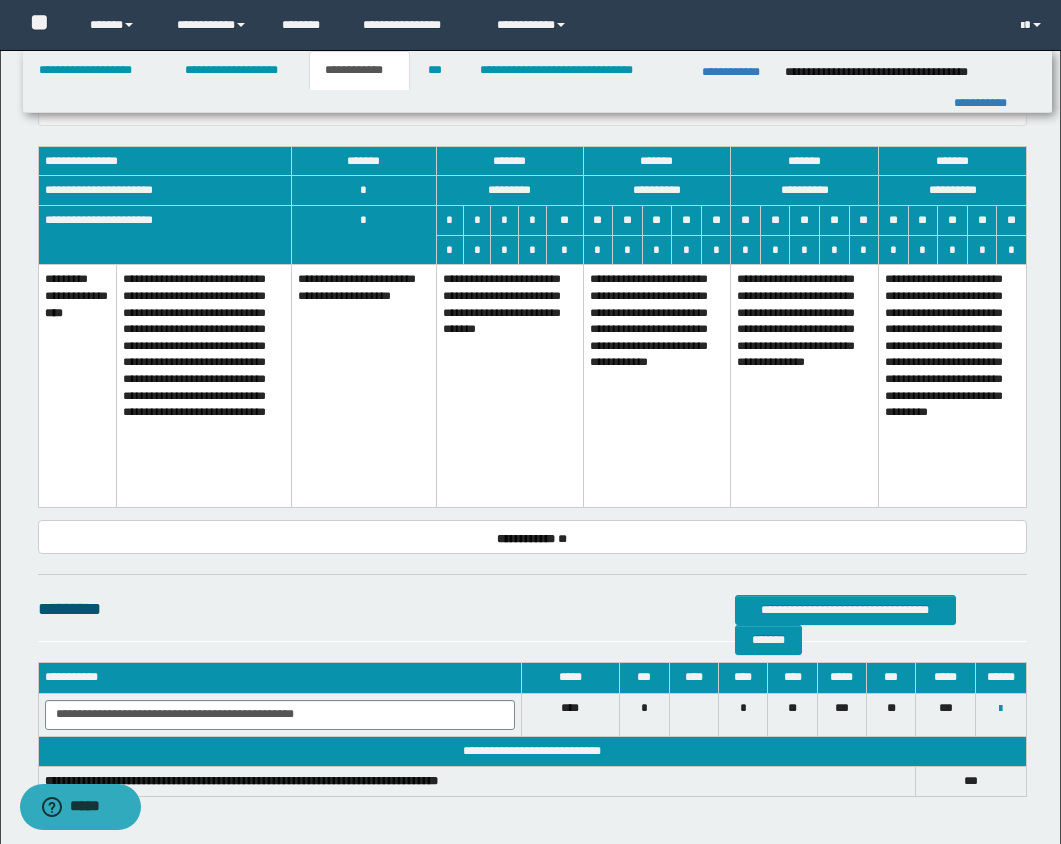 scroll, scrollTop: 1155, scrollLeft: 0, axis: vertical 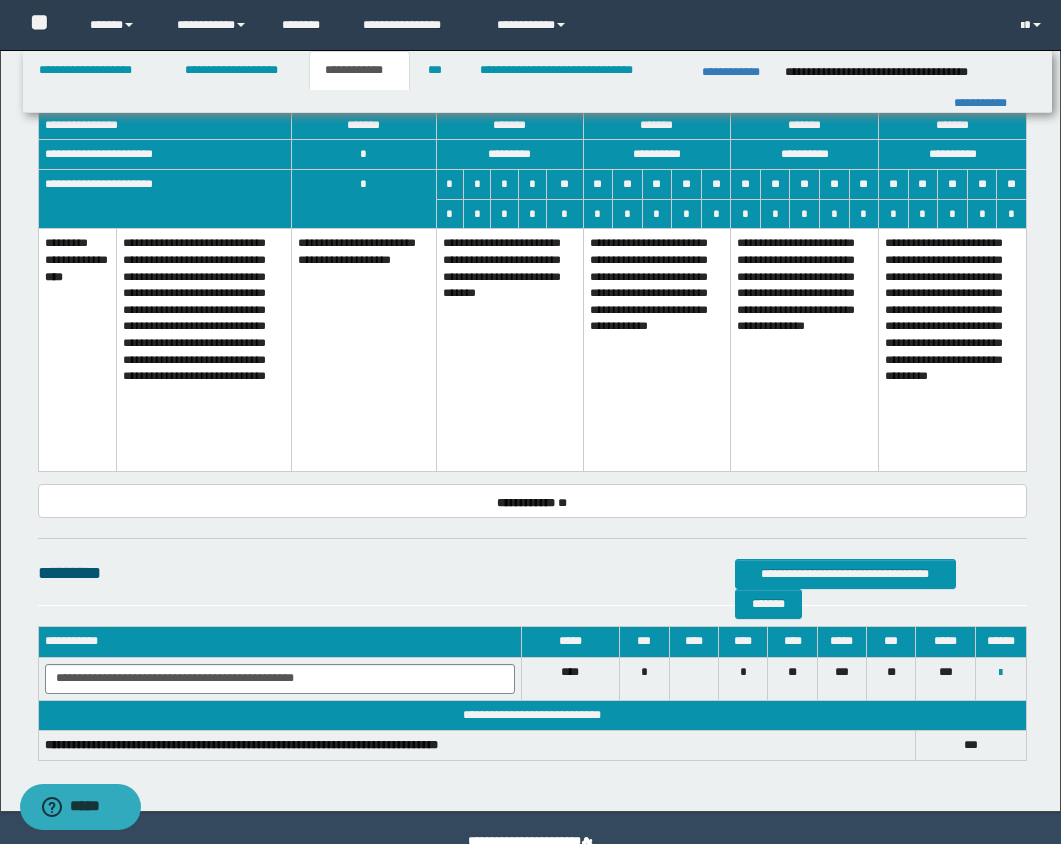 click on "**********" at bounding box center (953, 350) 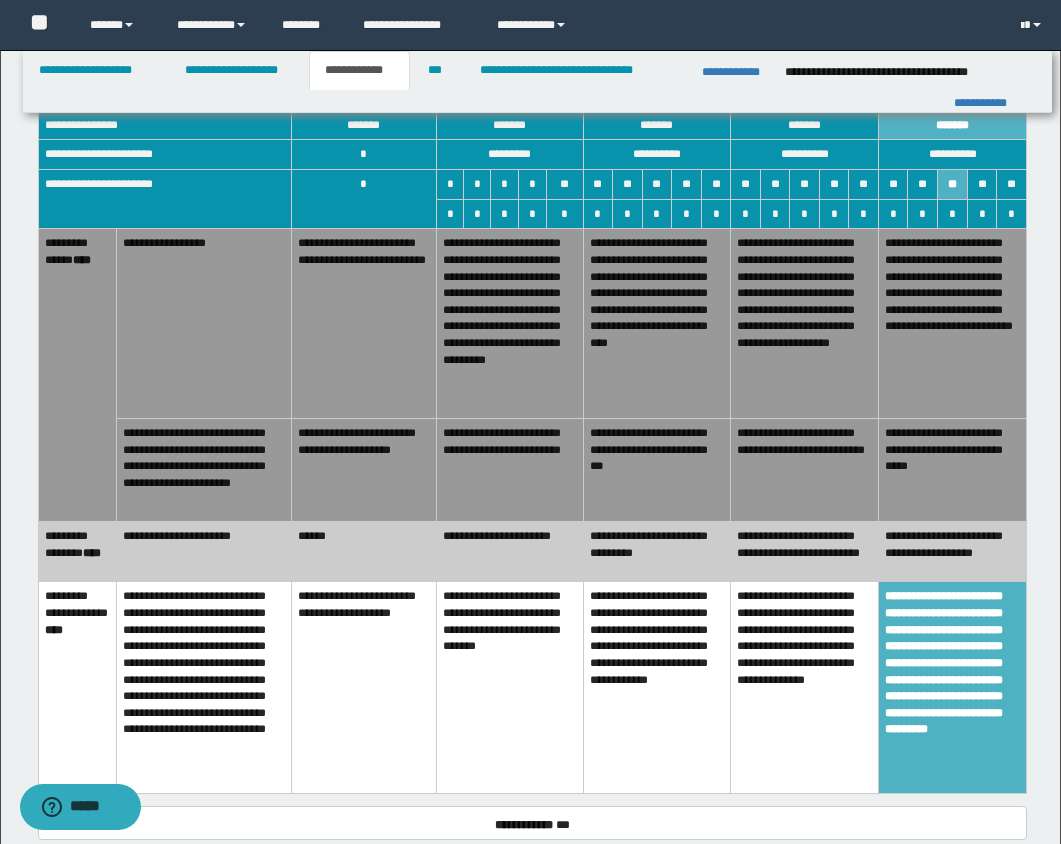 click on "**********" at bounding box center [953, 470] 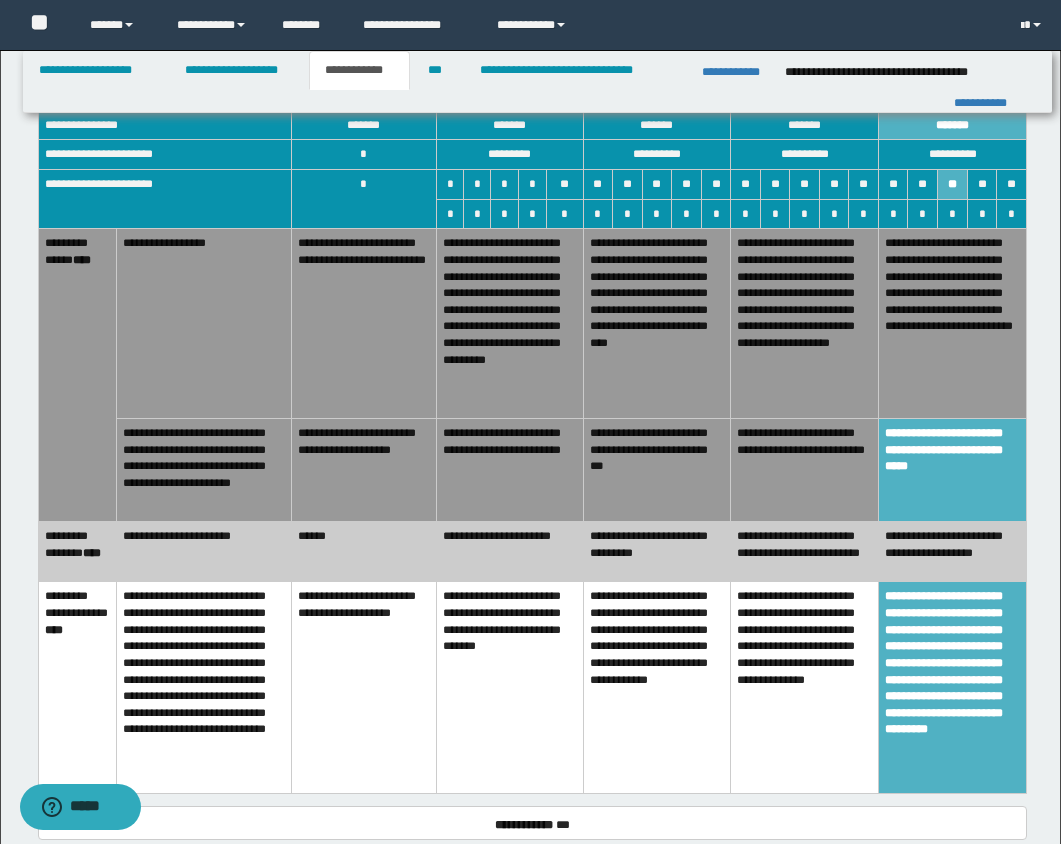 click on "**********" at bounding box center [805, 552] 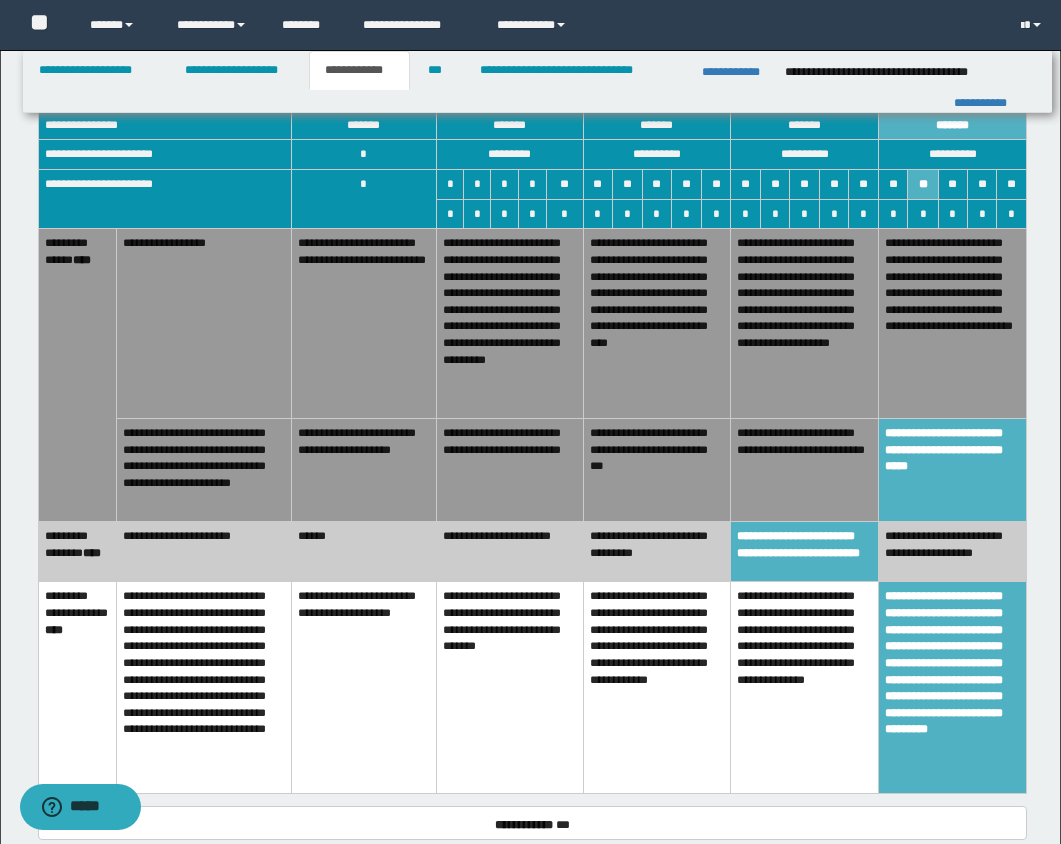 click on "**********" at bounding box center [953, 470] 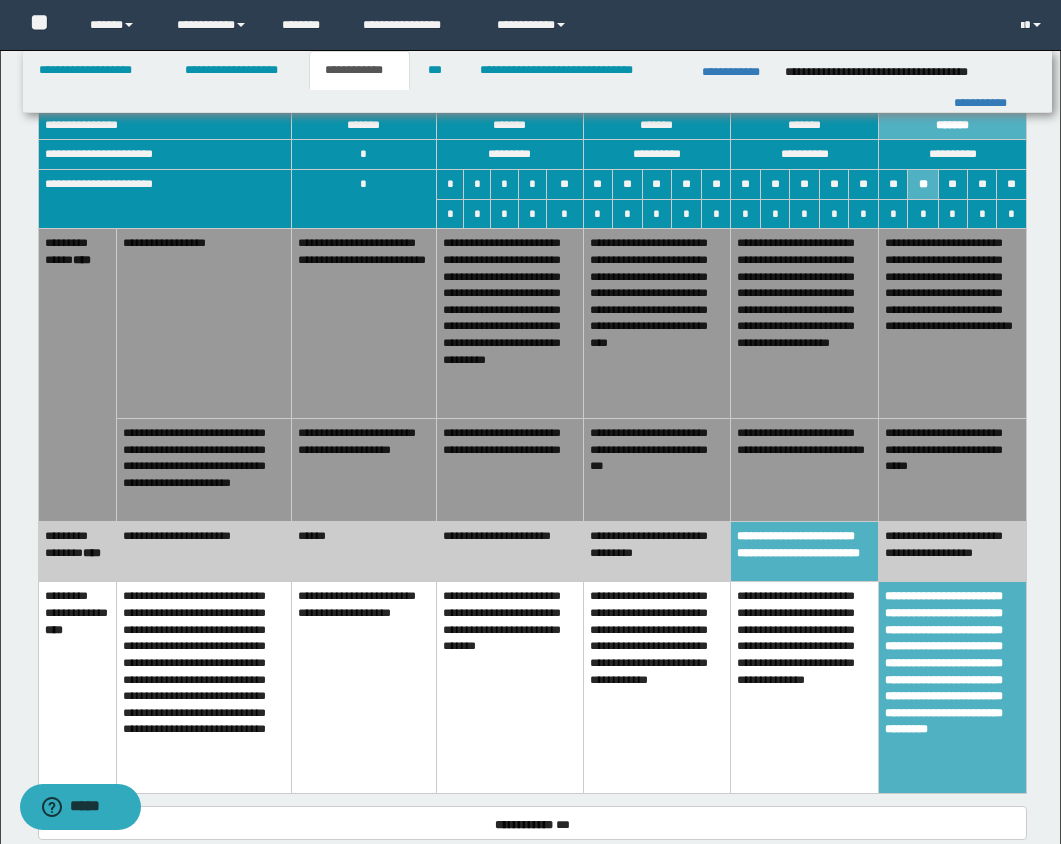 click on "**********" at bounding box center (805, 552) 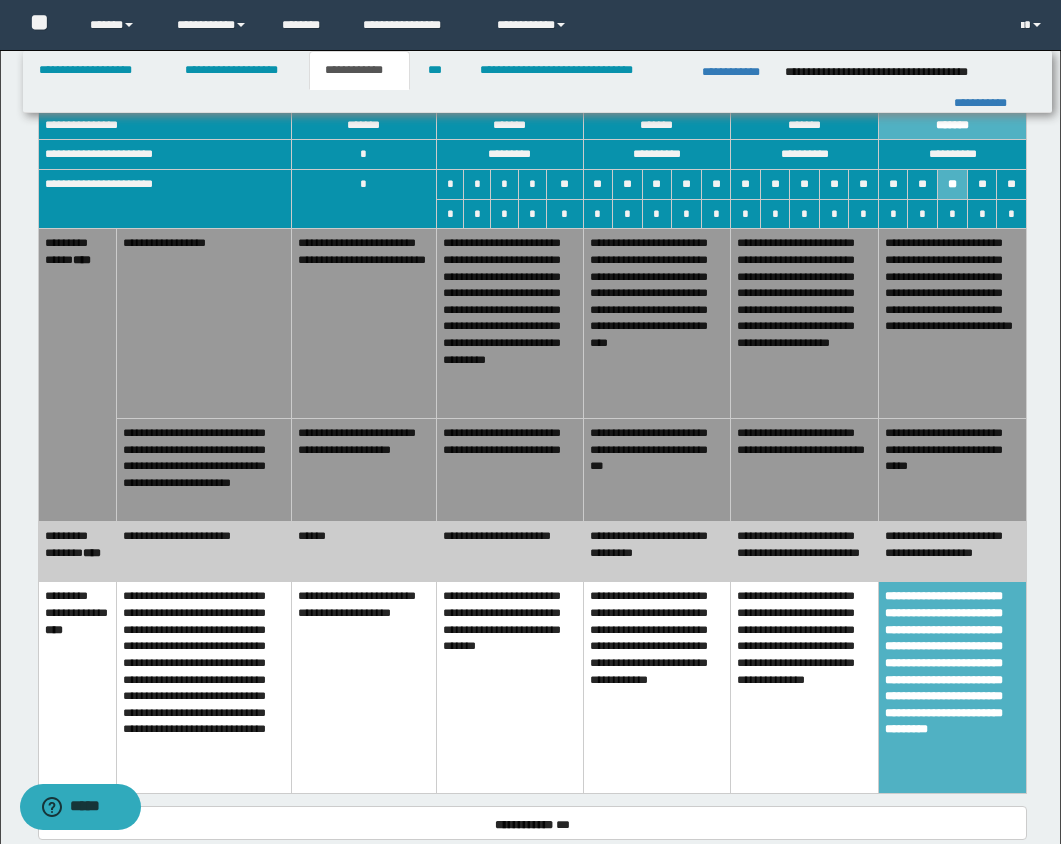 click on "**********" at bounding box center (953, 687) 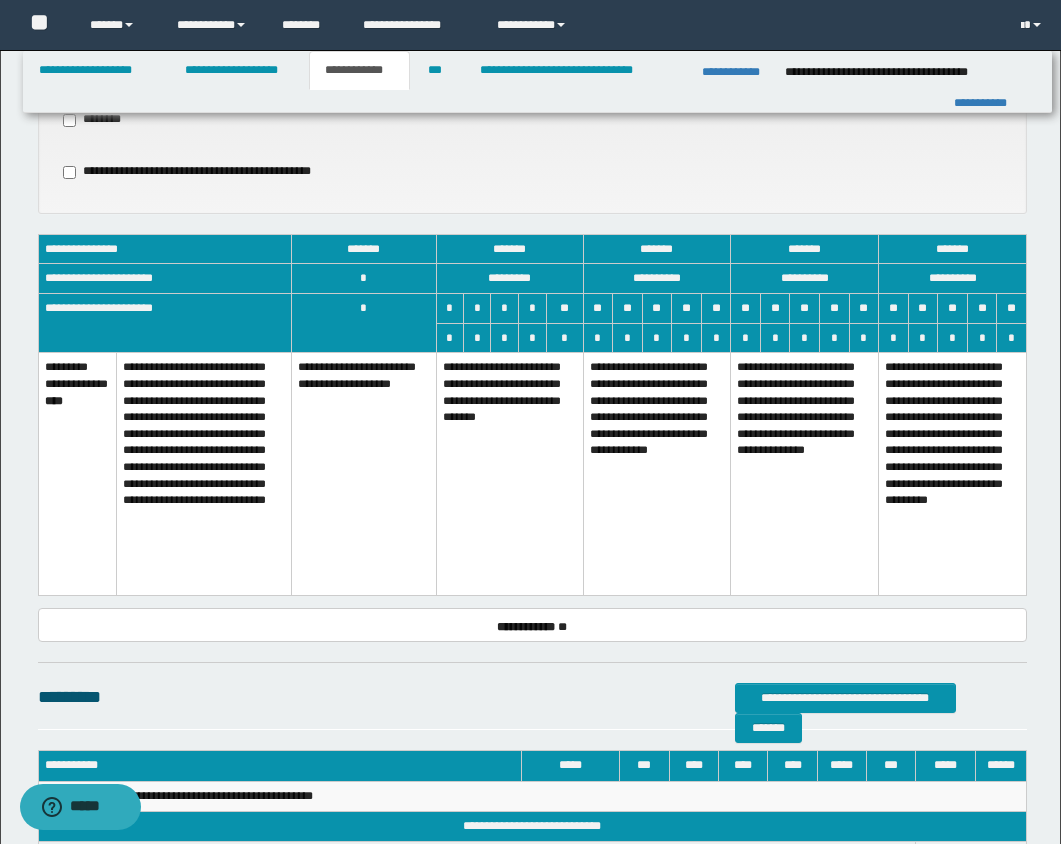 scroll, scrollTop: 1188, scrollLeft: 0, axis: vertical 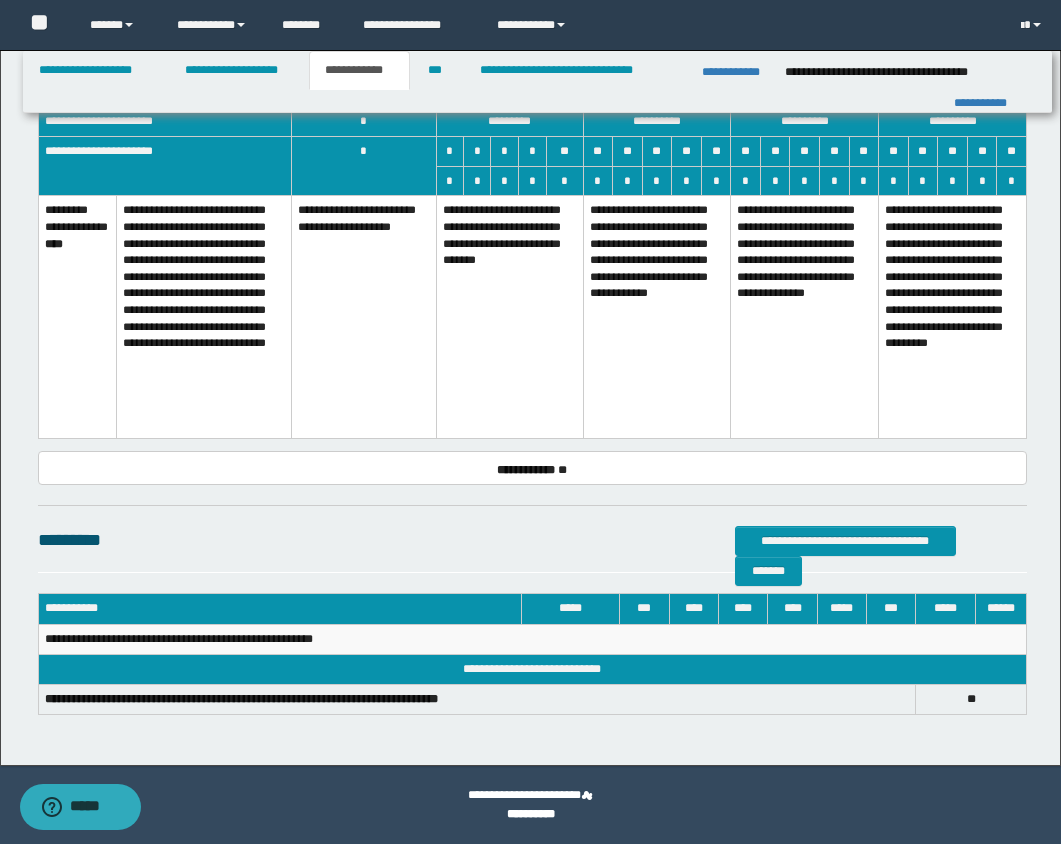 click on "**********" at bounding box center (953, 317) 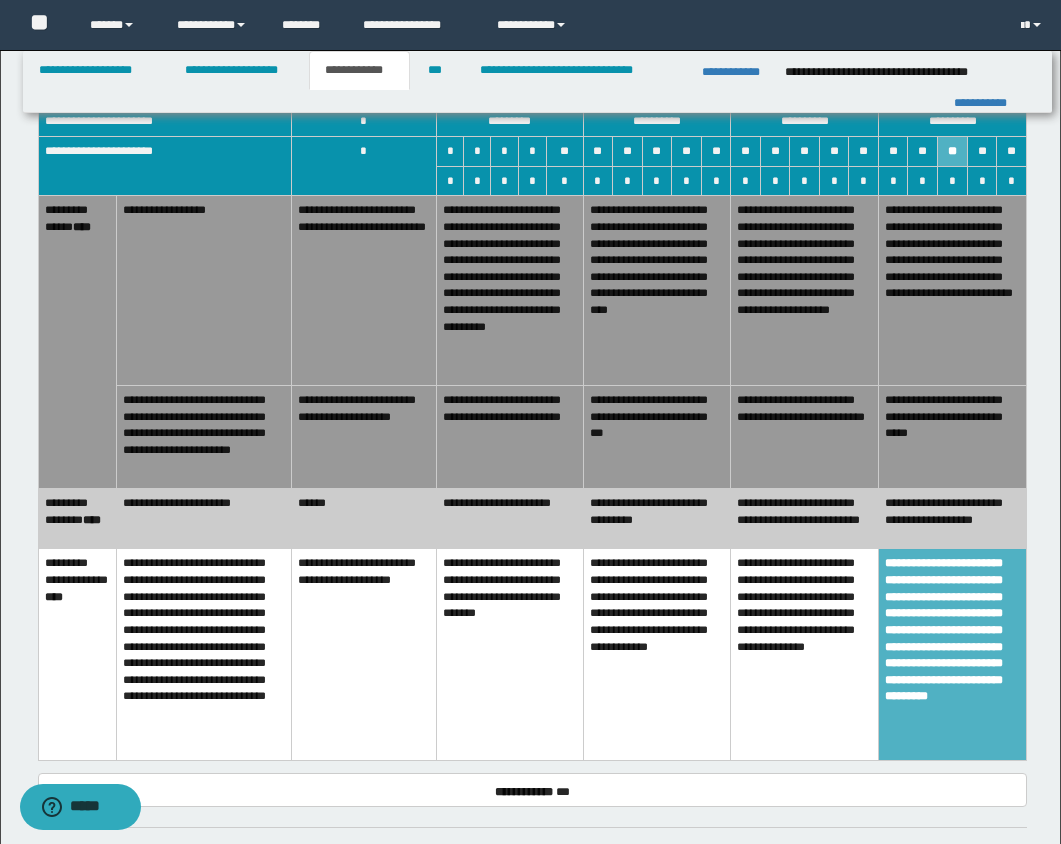 click on "**********" at bounding box center (953, 437) 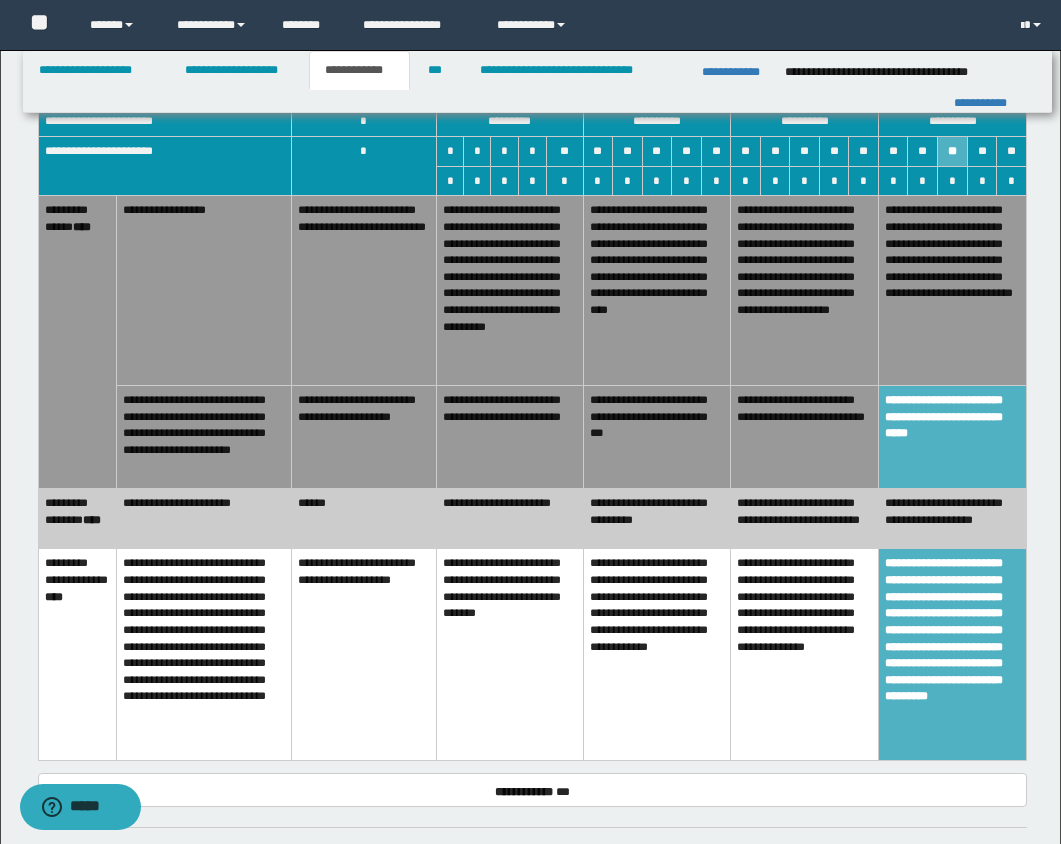 click on "**********" at bounding box center (805, 519) 